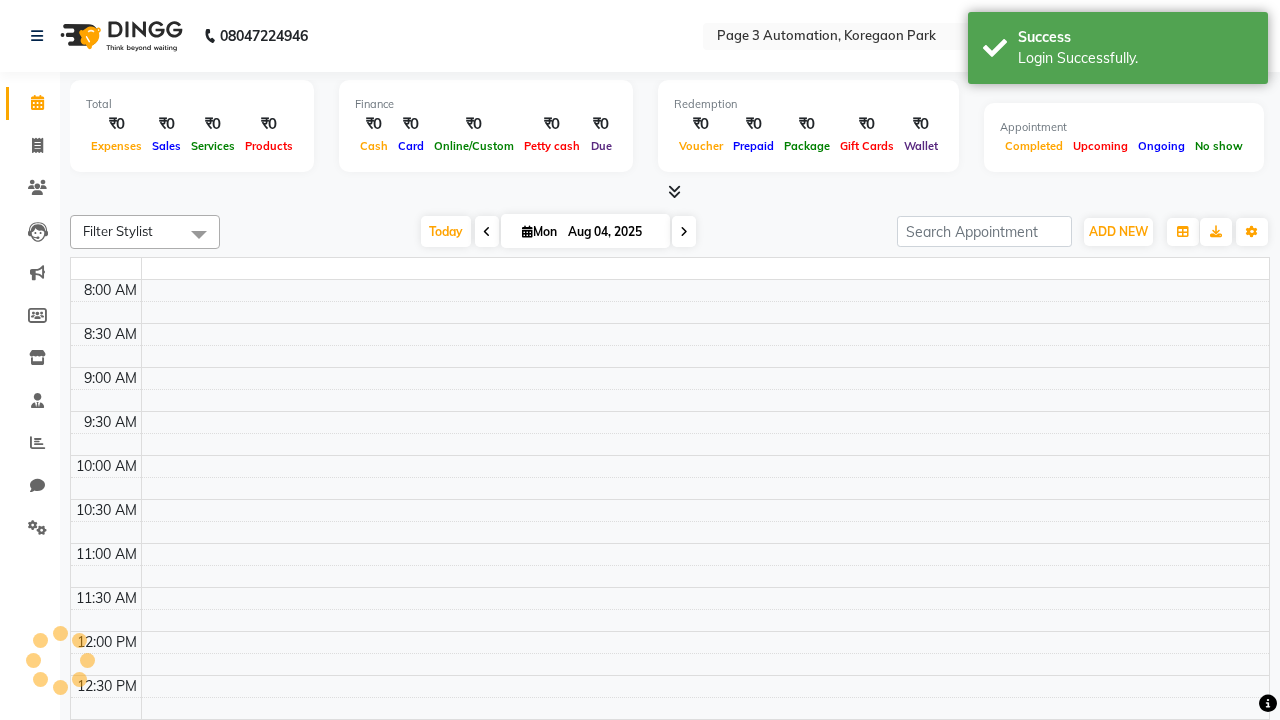 select on "en" 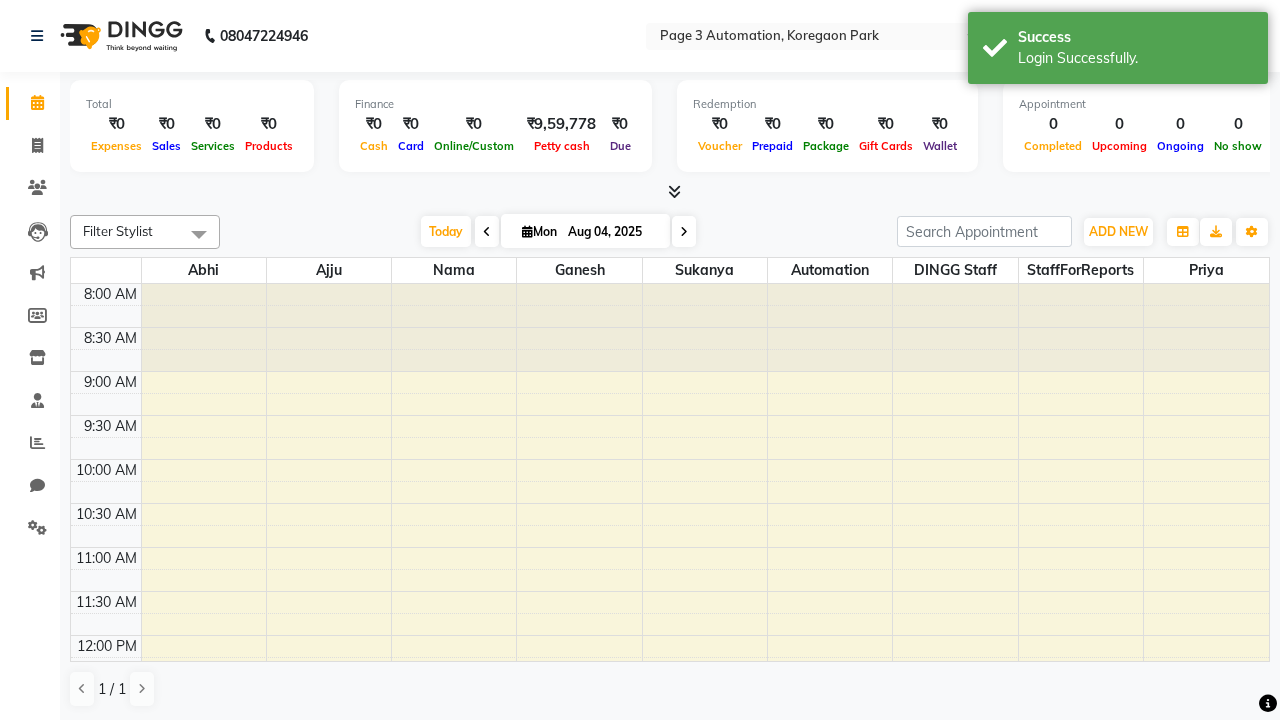 scroll, scrollTop: 0, scrollLeft: 0, axis: both 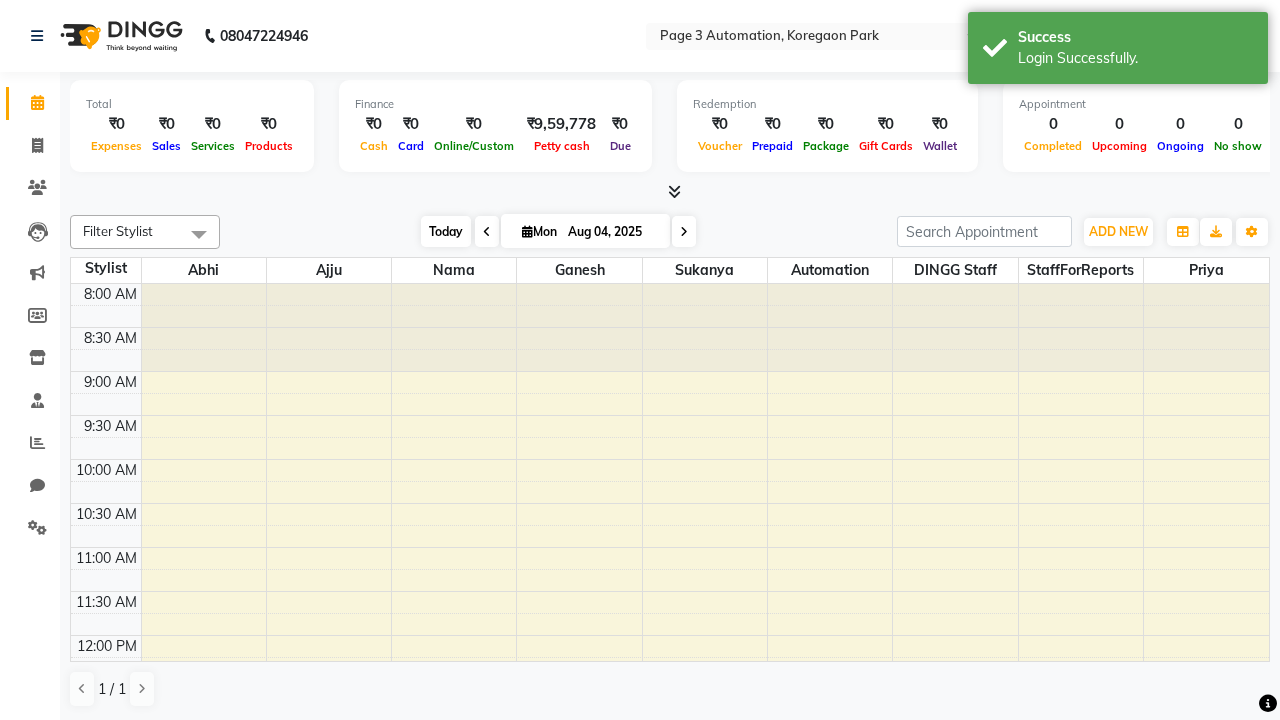 click on "Today" at bounding box center (446, 231) 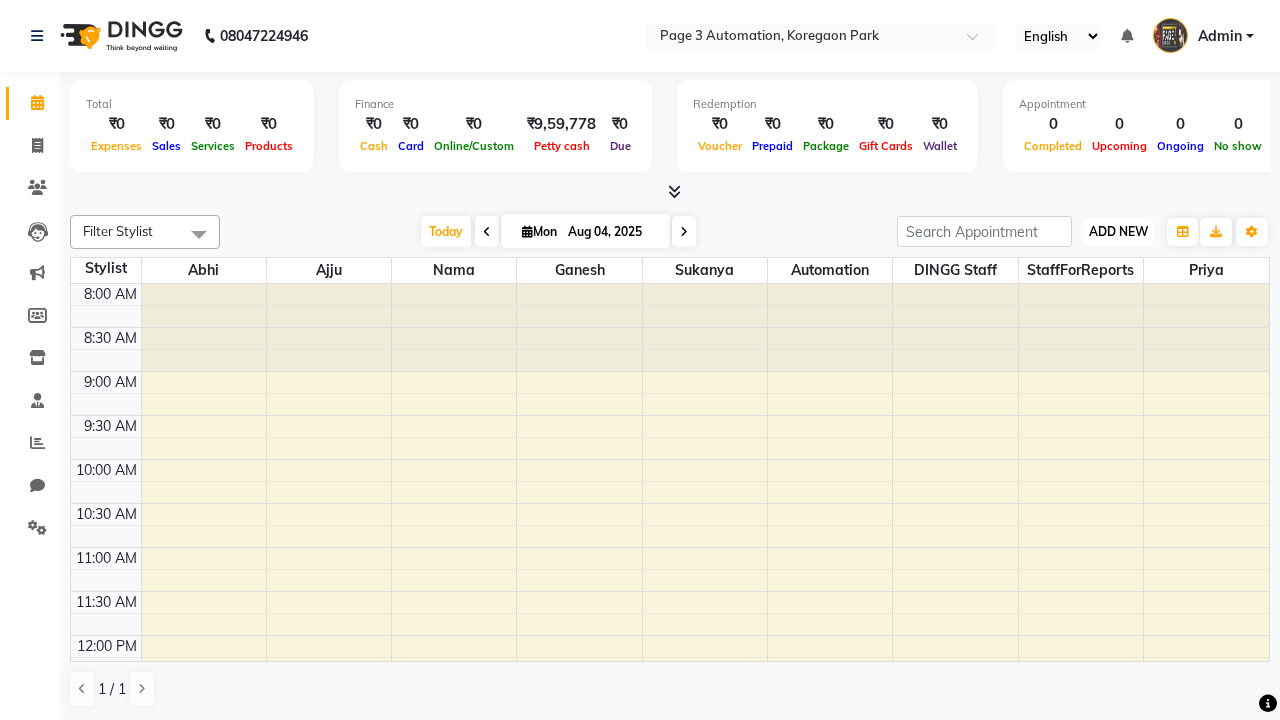 click on "ADD NEW" at bounding box center (1118, 231) 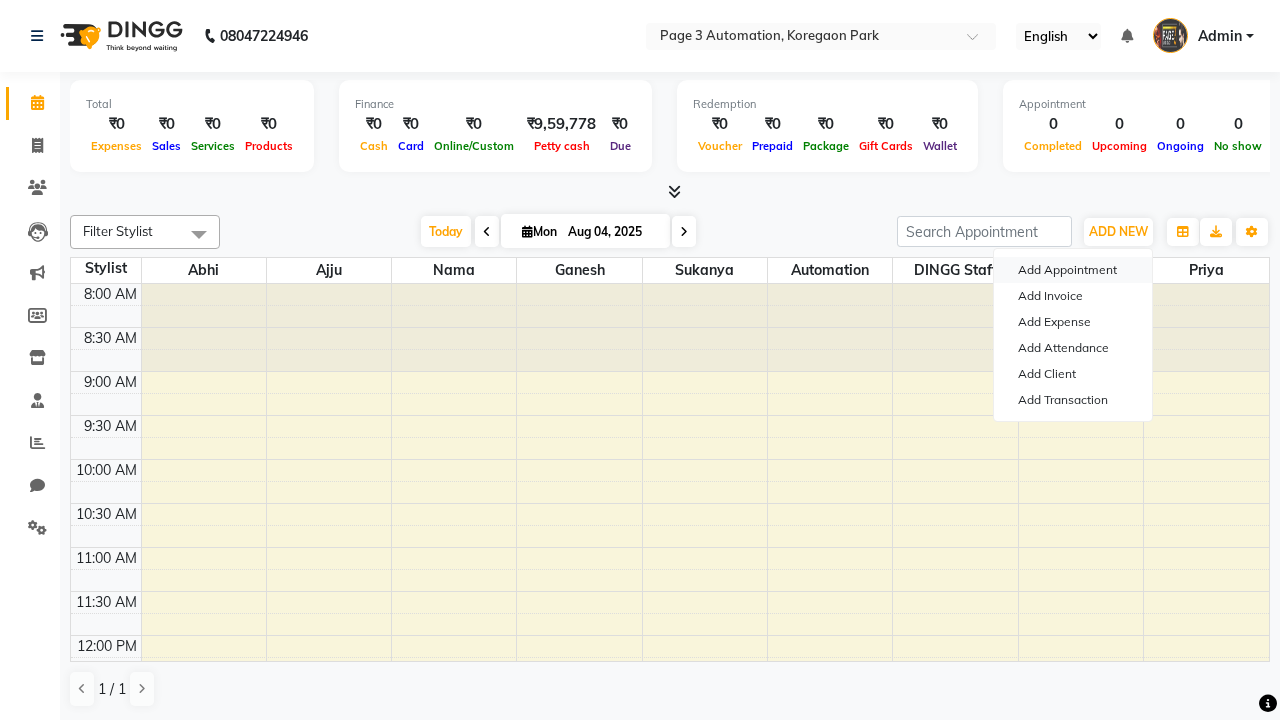 click on "Add Appointment" at bounding box center [1073, 270] 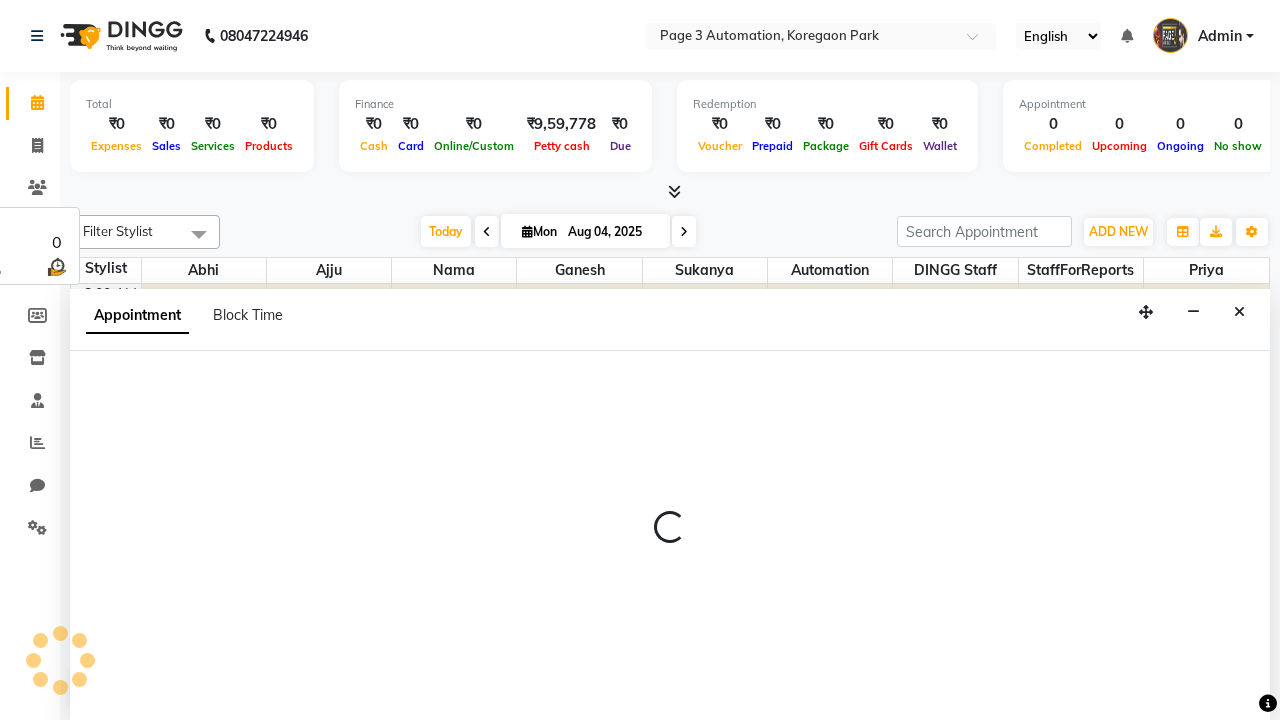 select on "tentative" 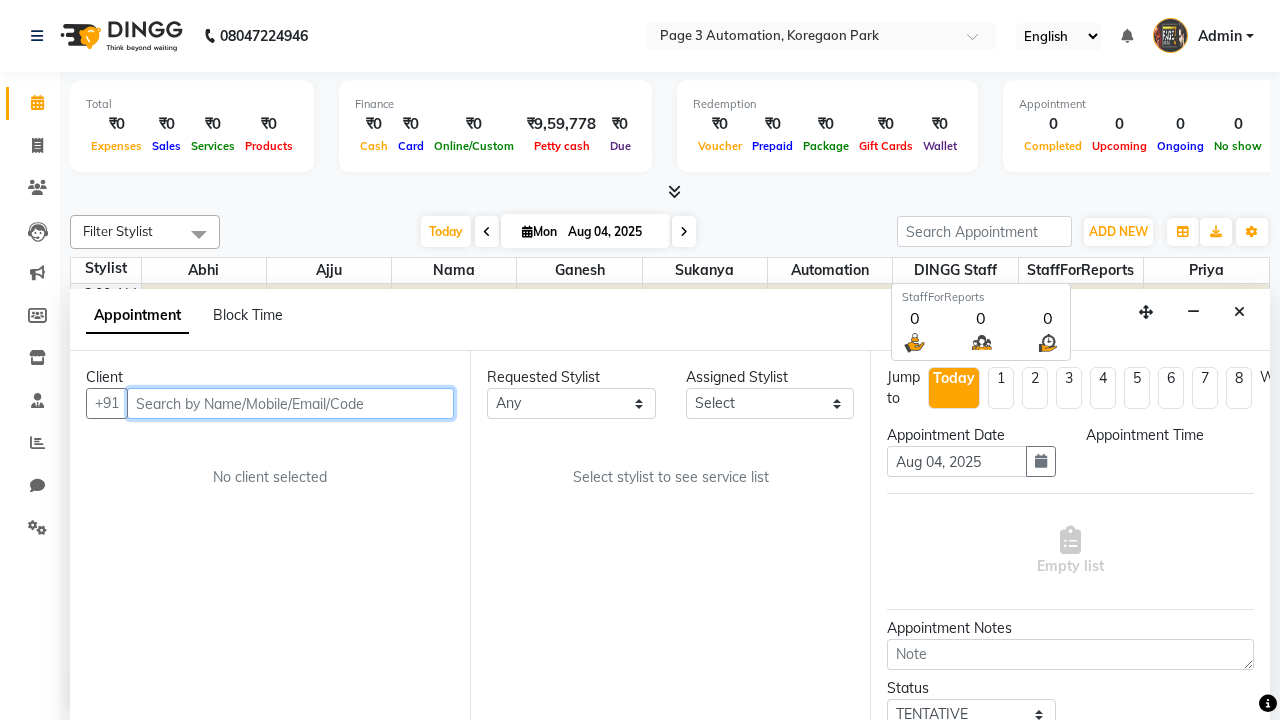 scroll, scrollTop: 1, scrollLeft: 0, axis: vertical 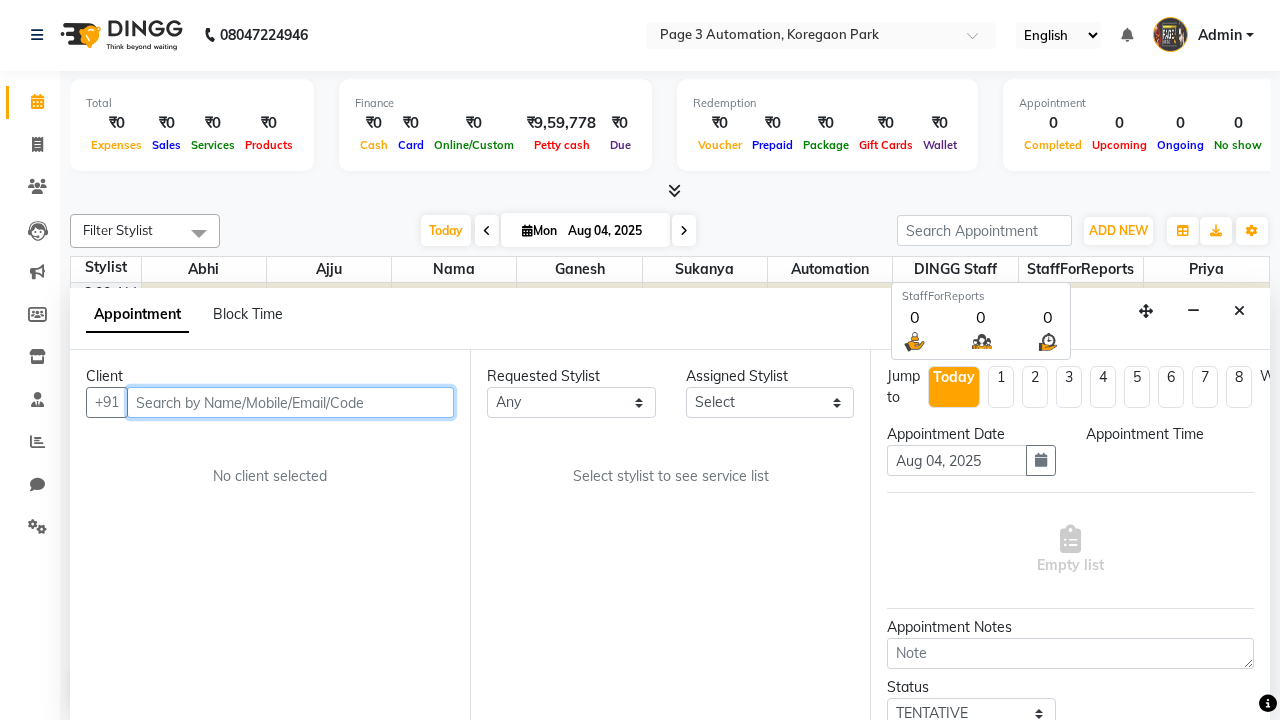 select on "540" 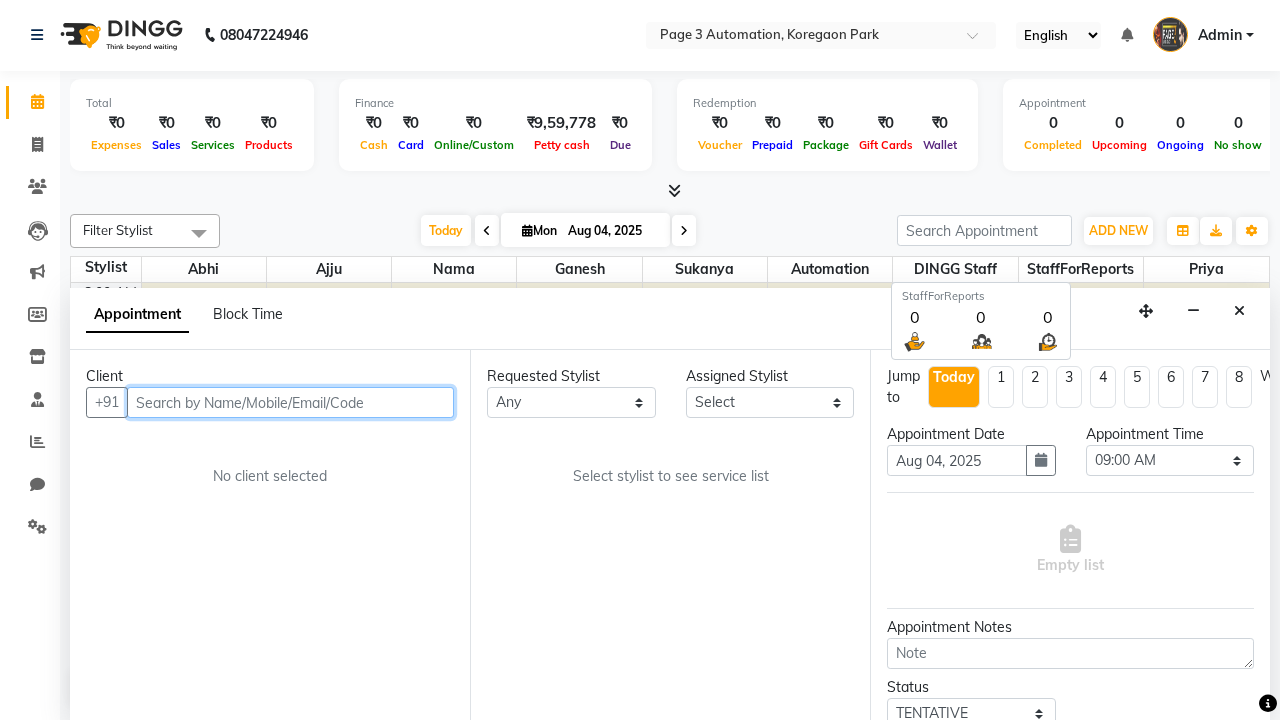 type on "8192346578" 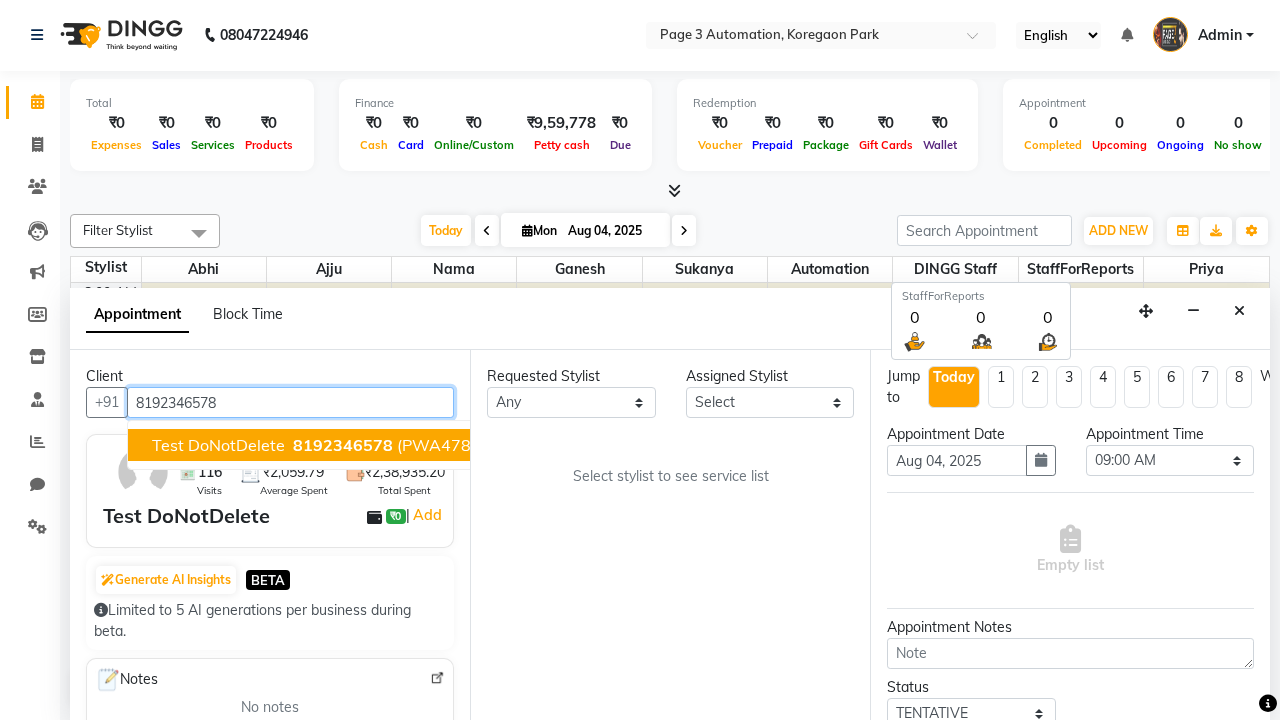 click on "8192346578" at bounding box center [343, 445] 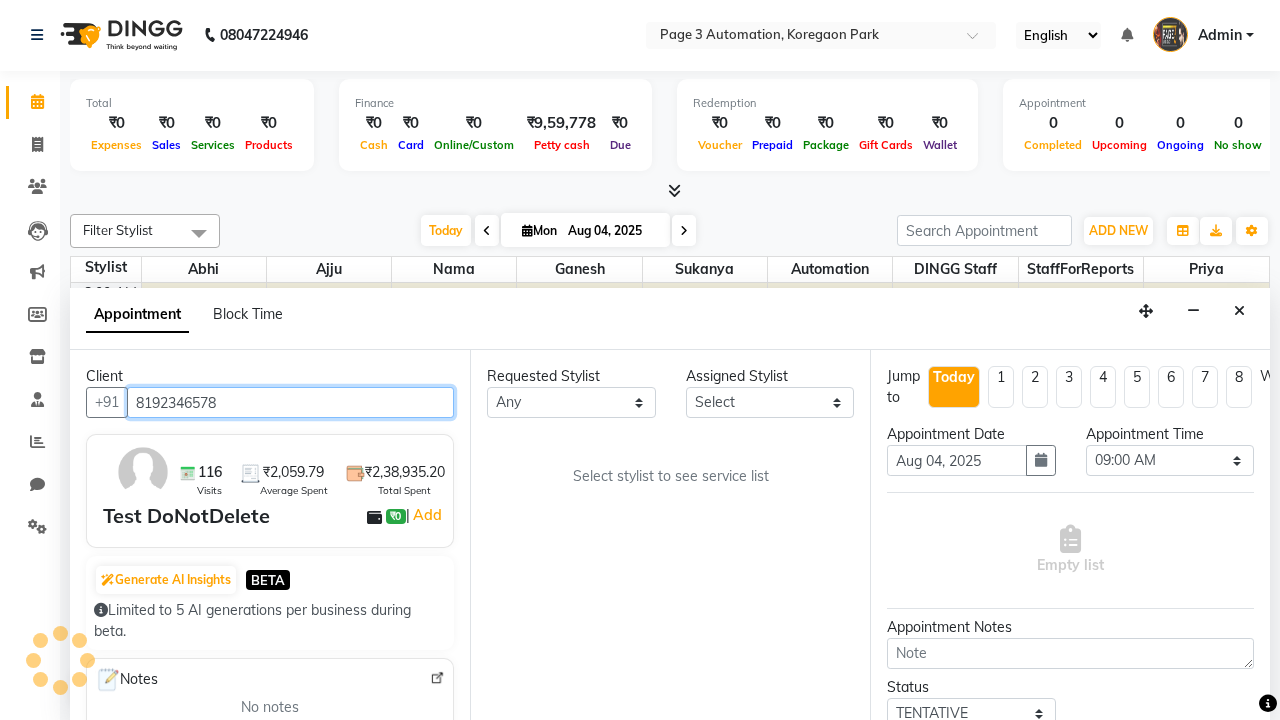 select on "711" 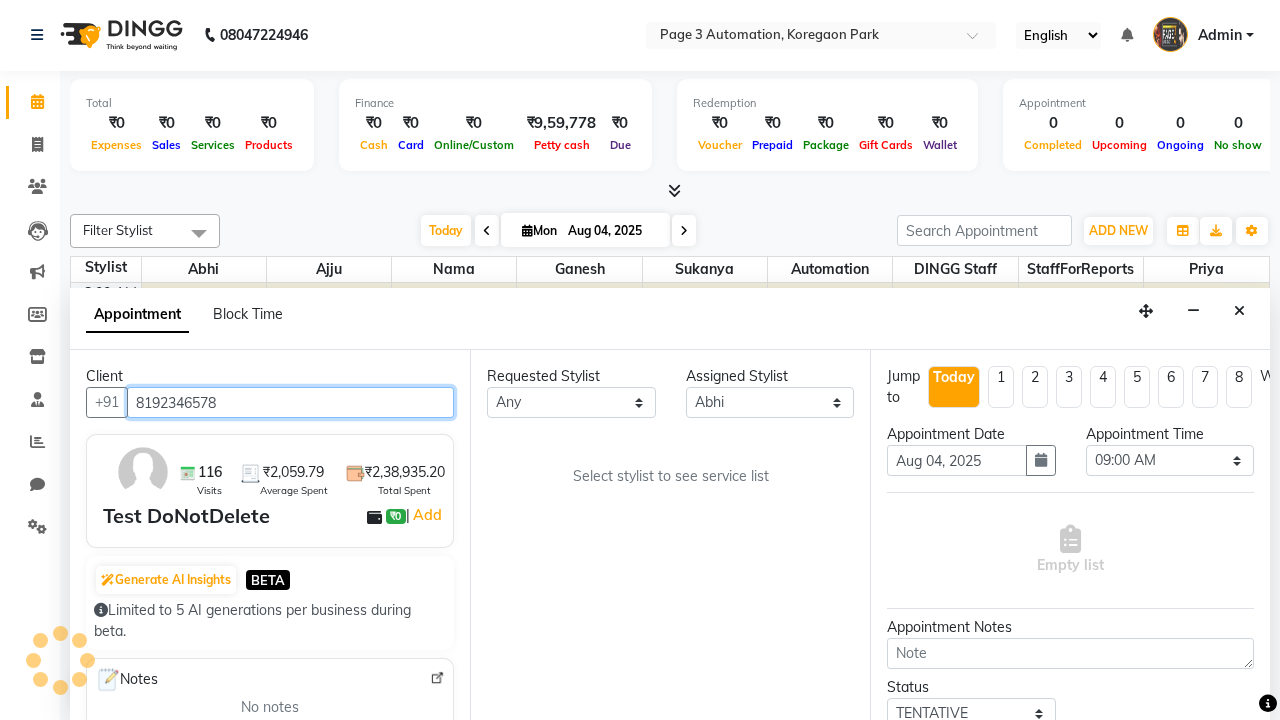 scroll, scrollTop: 0, scrollLeft: 0, axis: both 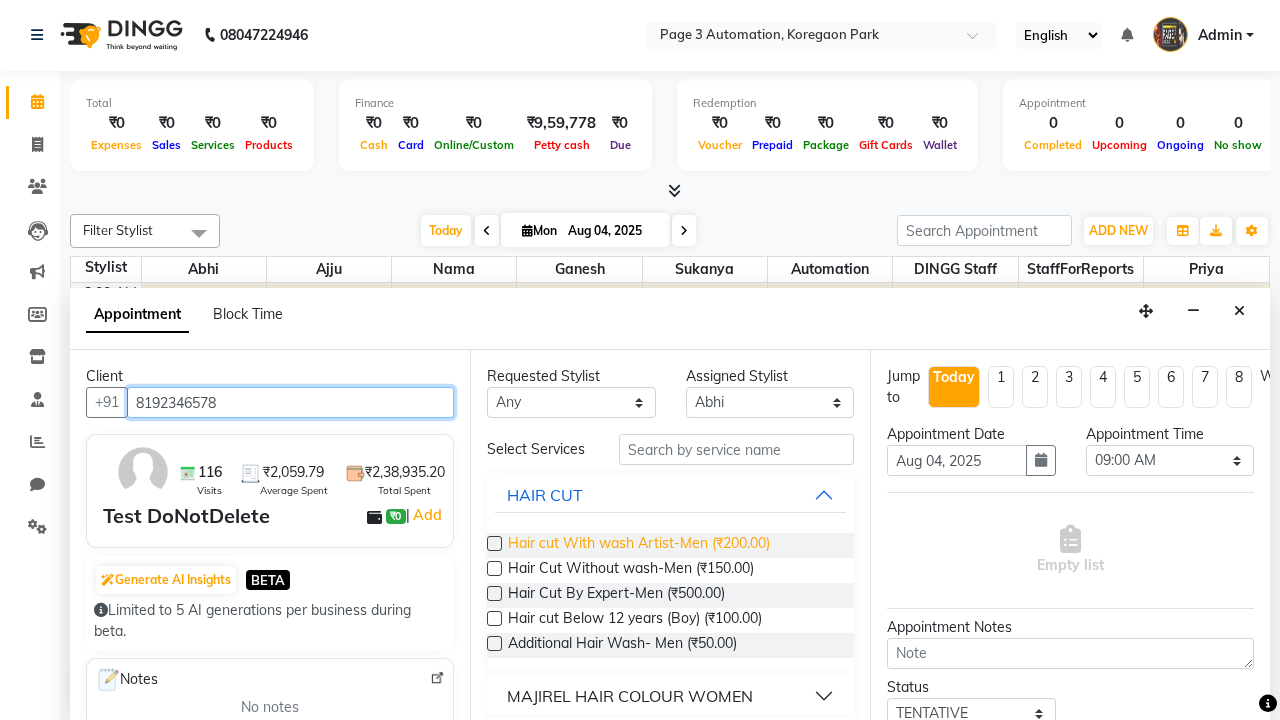 type on "8192346578" 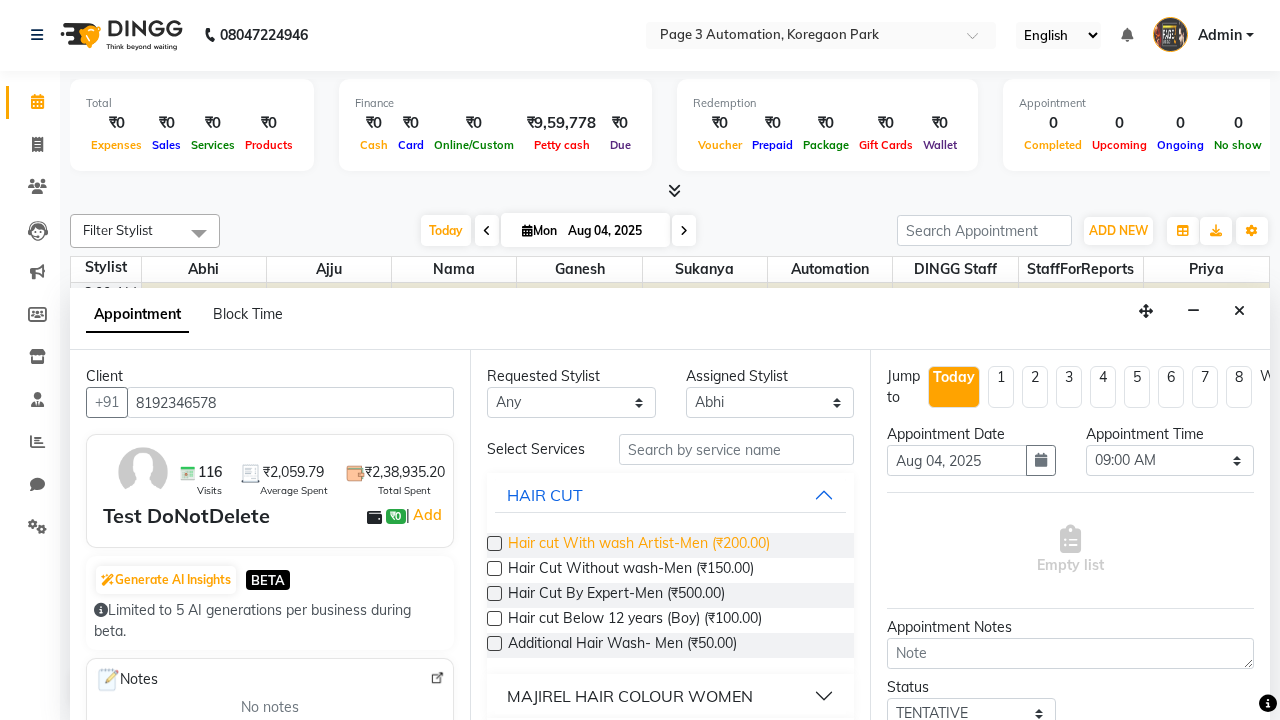click on "Hair cut With wash Artist-Men (₹200.00)" at bounding box center (639, 545) 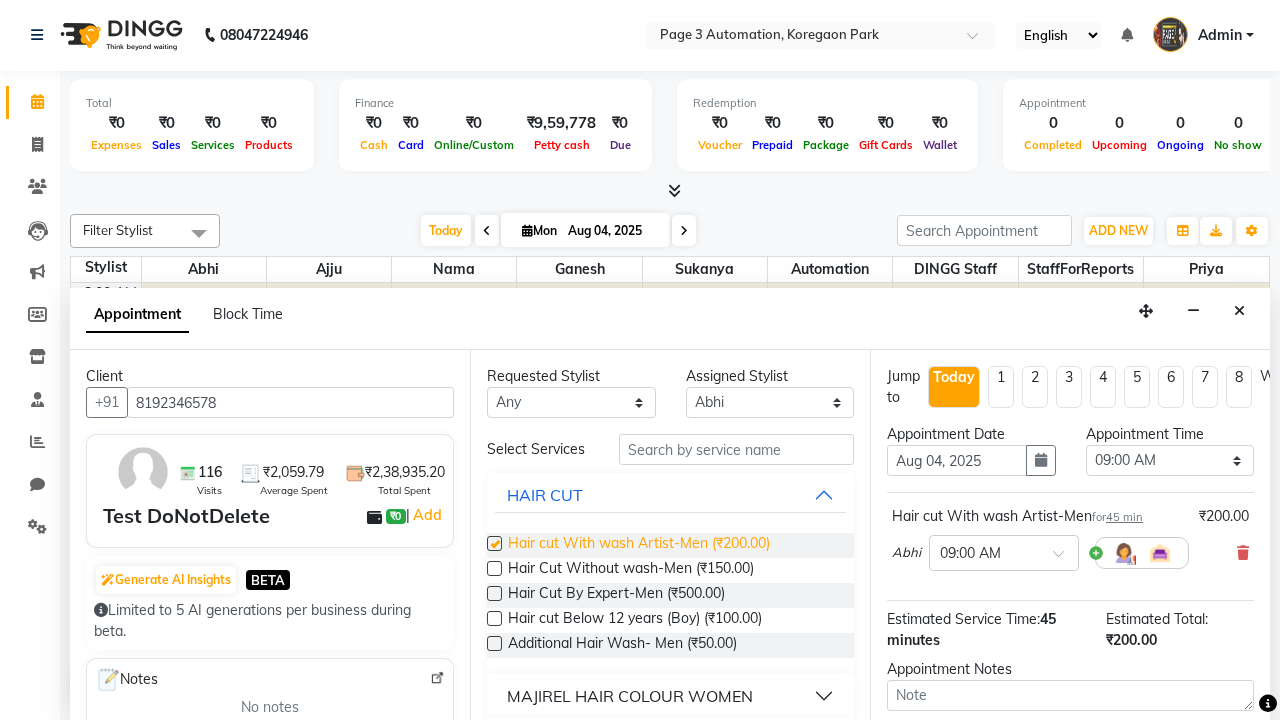 checkbox on "false" 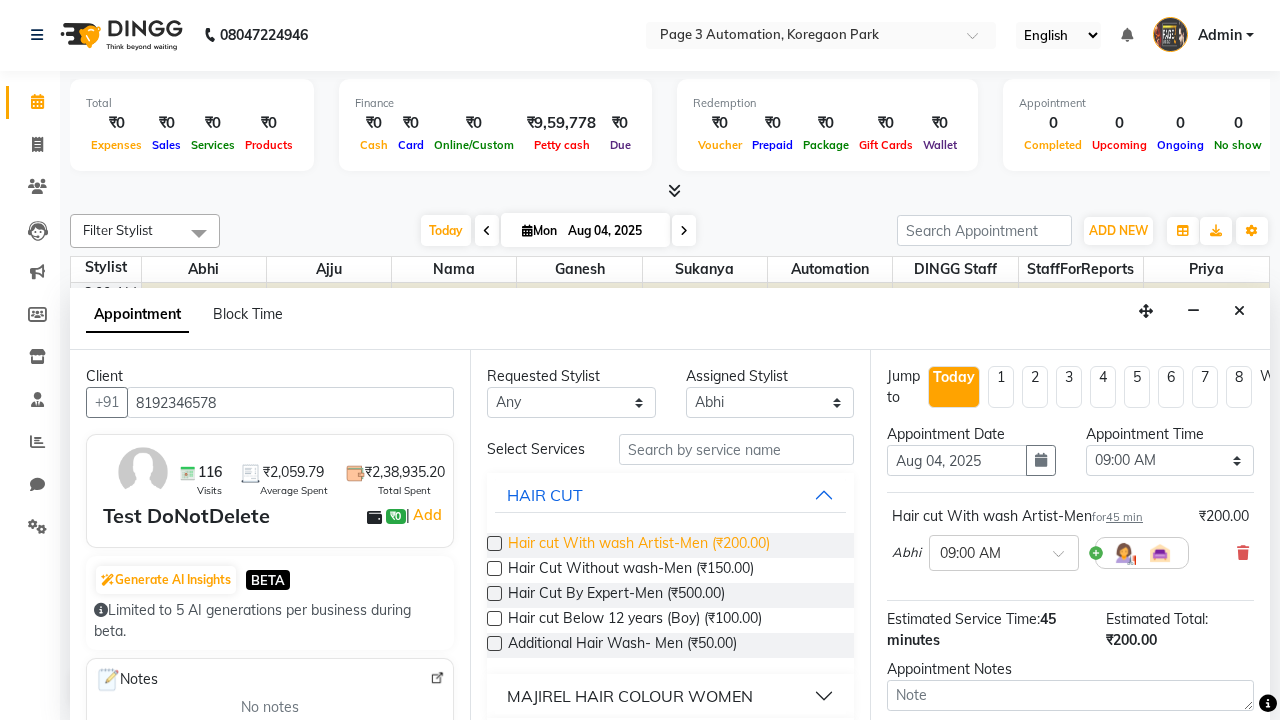 select on "630" 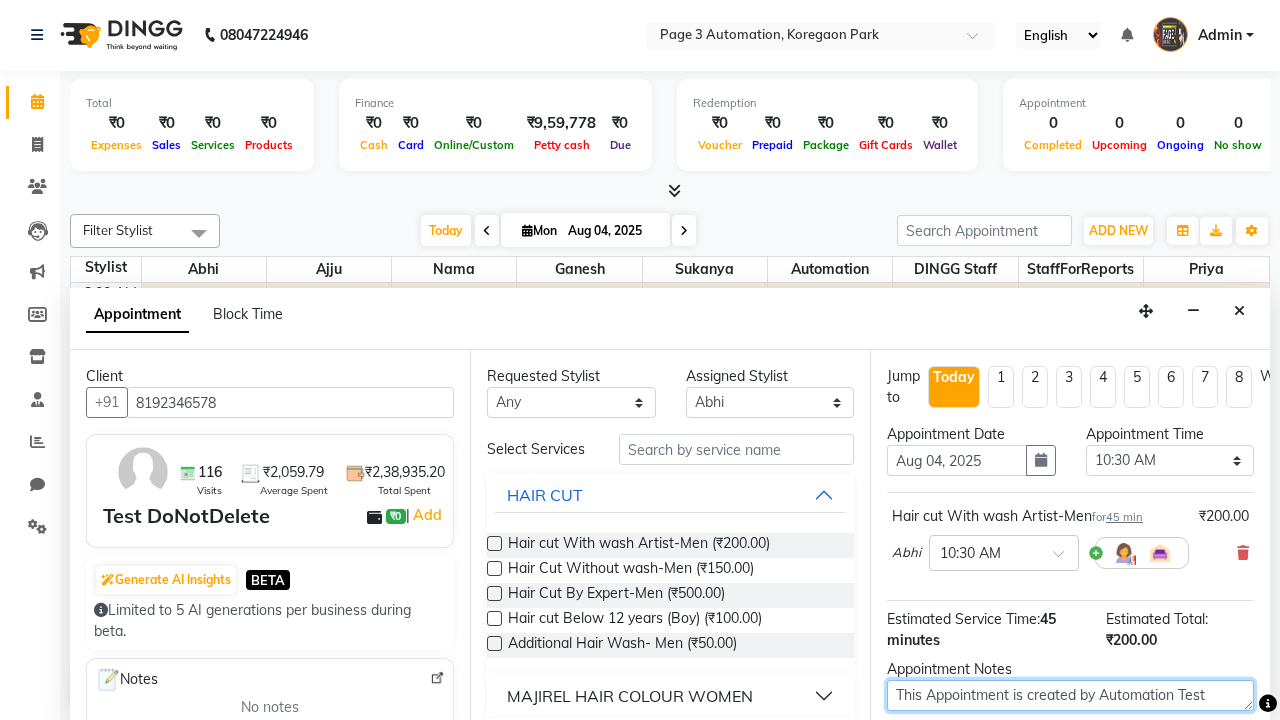 type on "This Appointment is created by Automation Test" 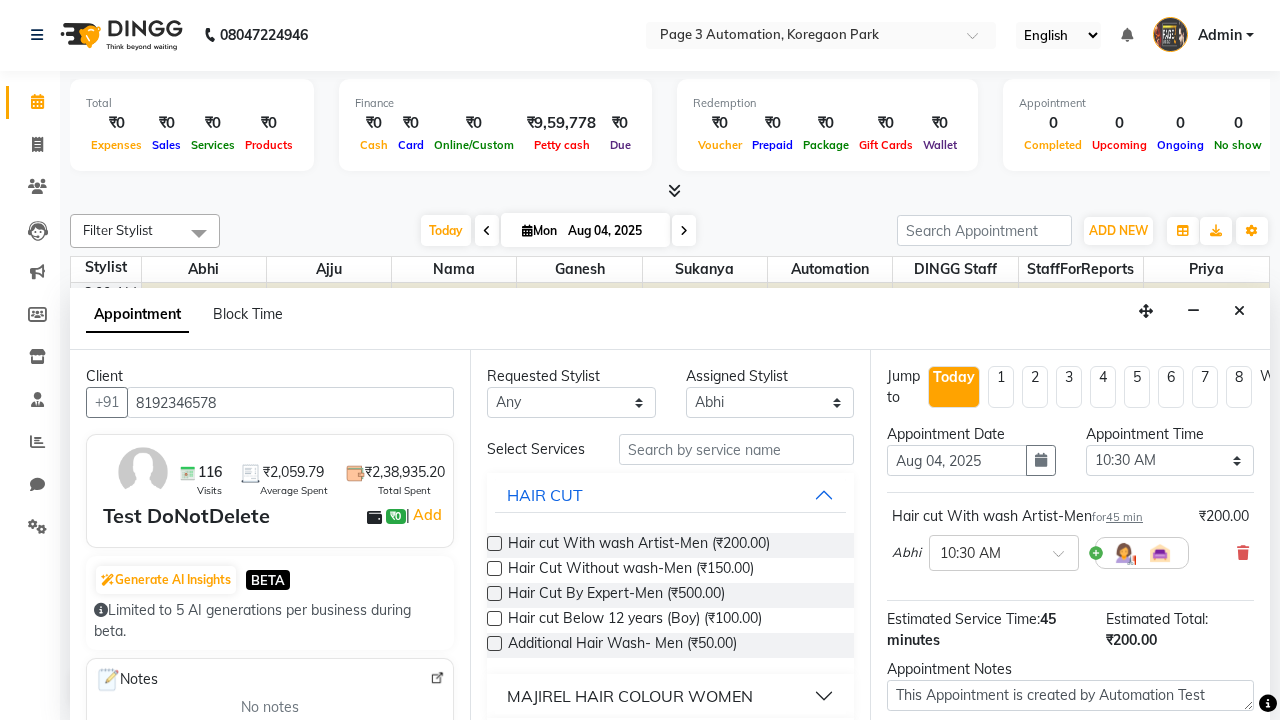 click at bounding box center (1097, 822) 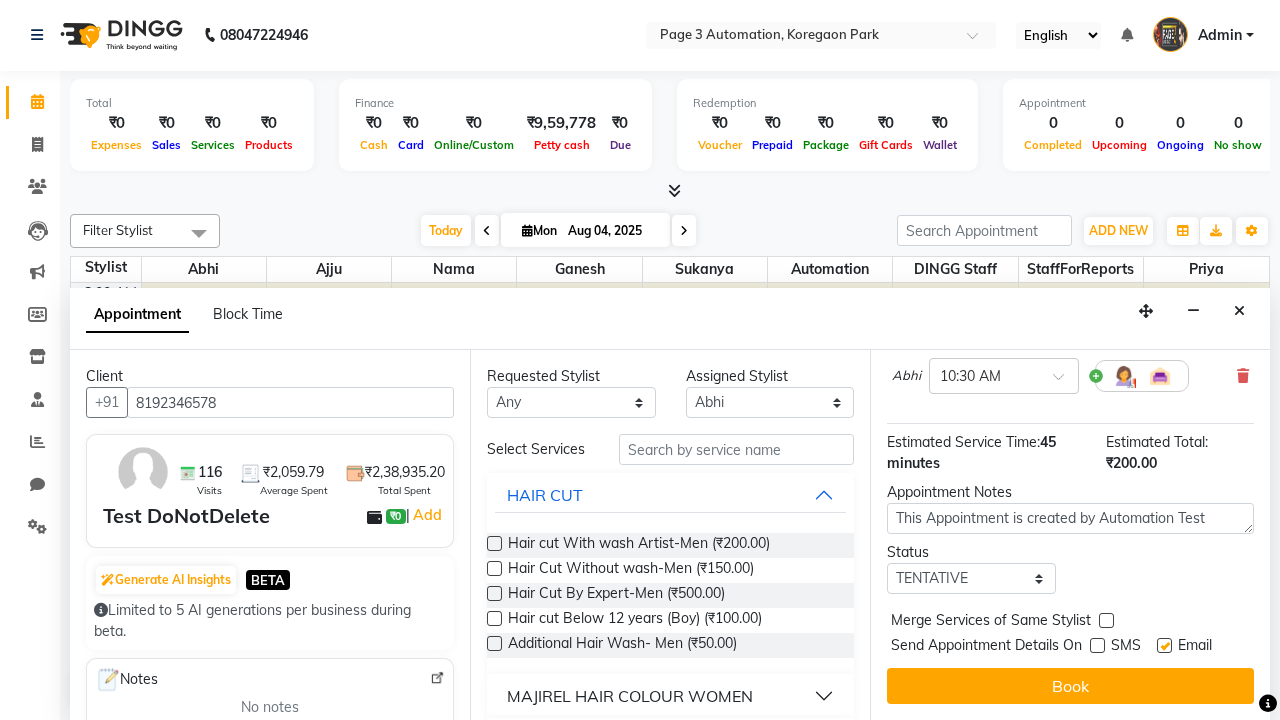 click at bounding box center [1164, 645] 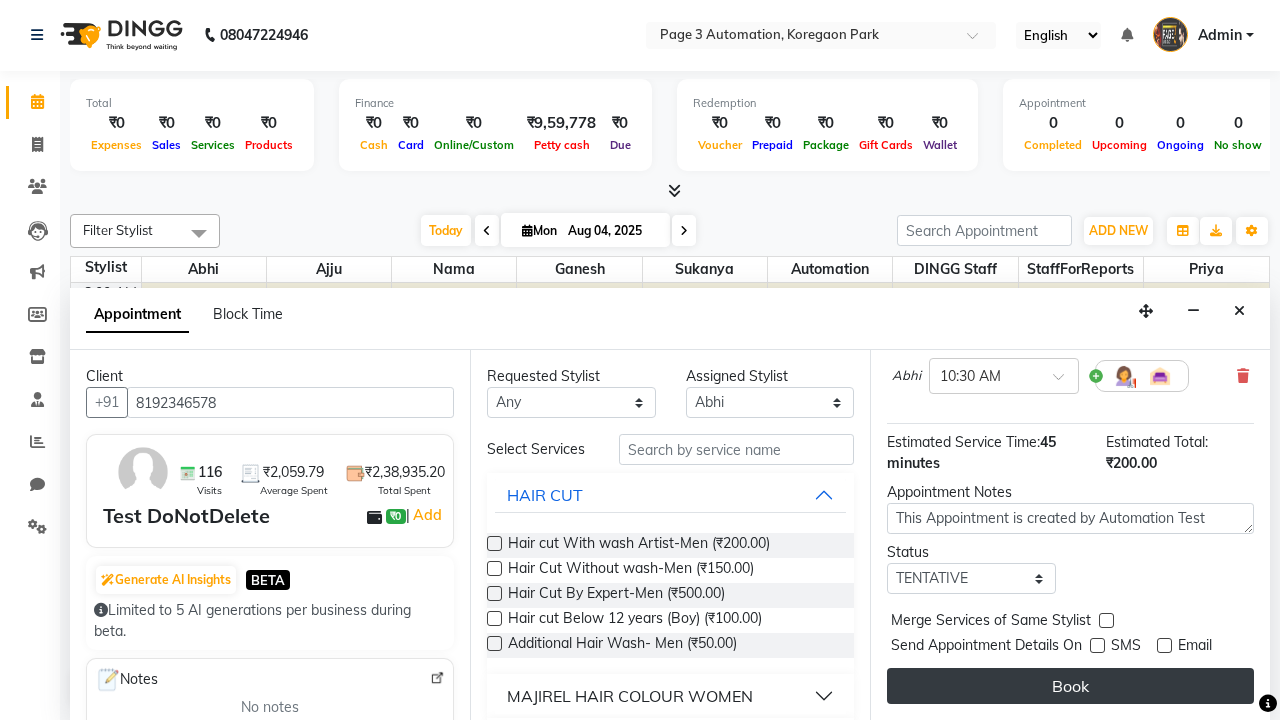 click on "Book" at bounding box center (1070, 686) 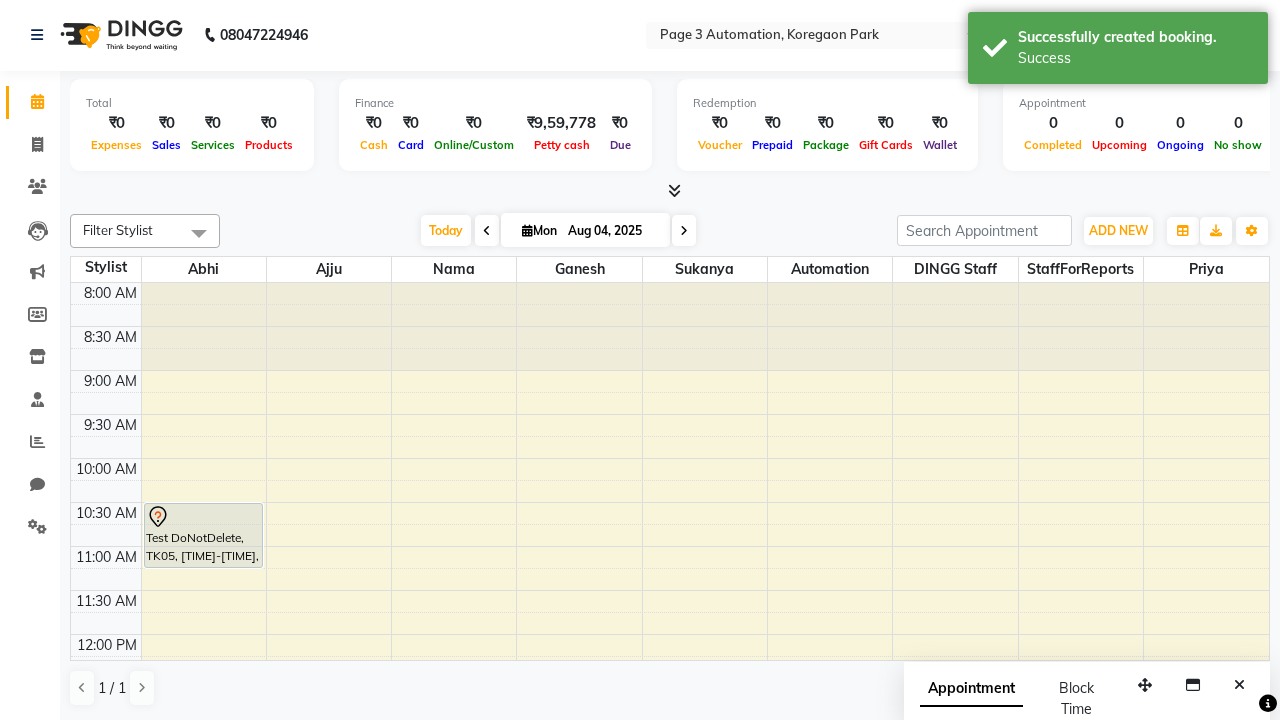 scroll, scrollTop: 0, scrollLeft: 0, axis: both 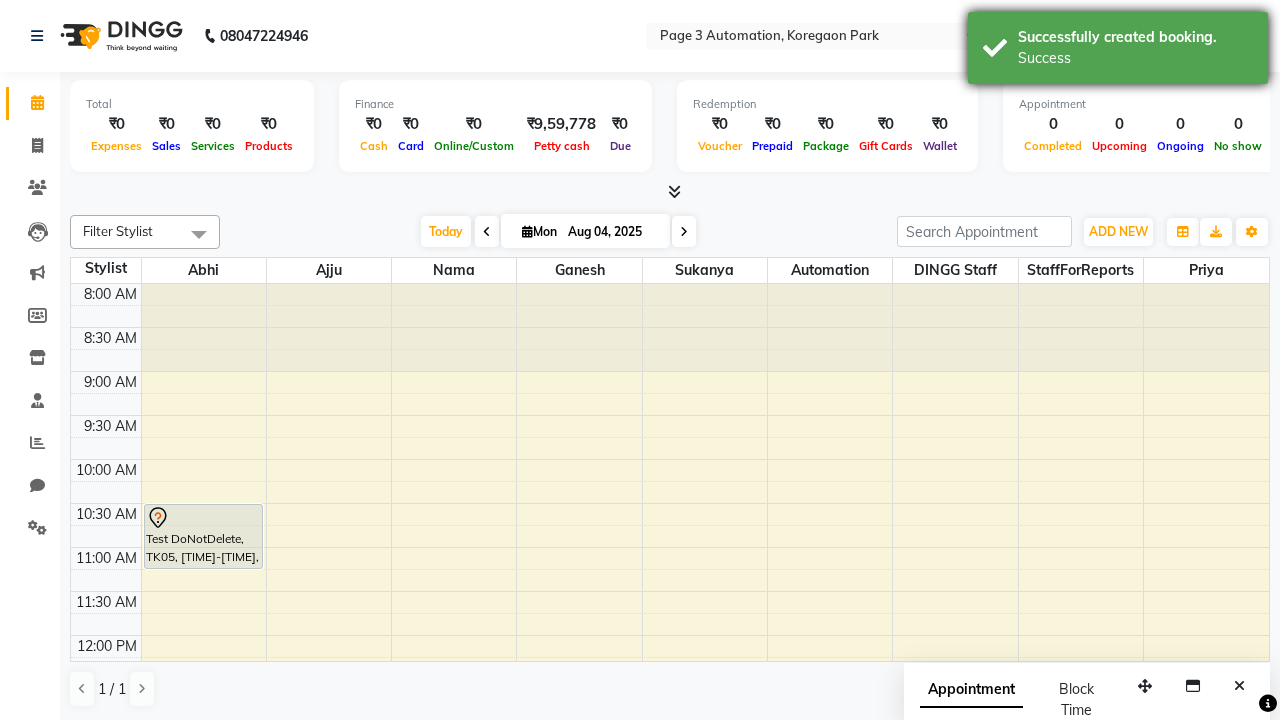 click on "Success" at bounding box center (1135, 58) 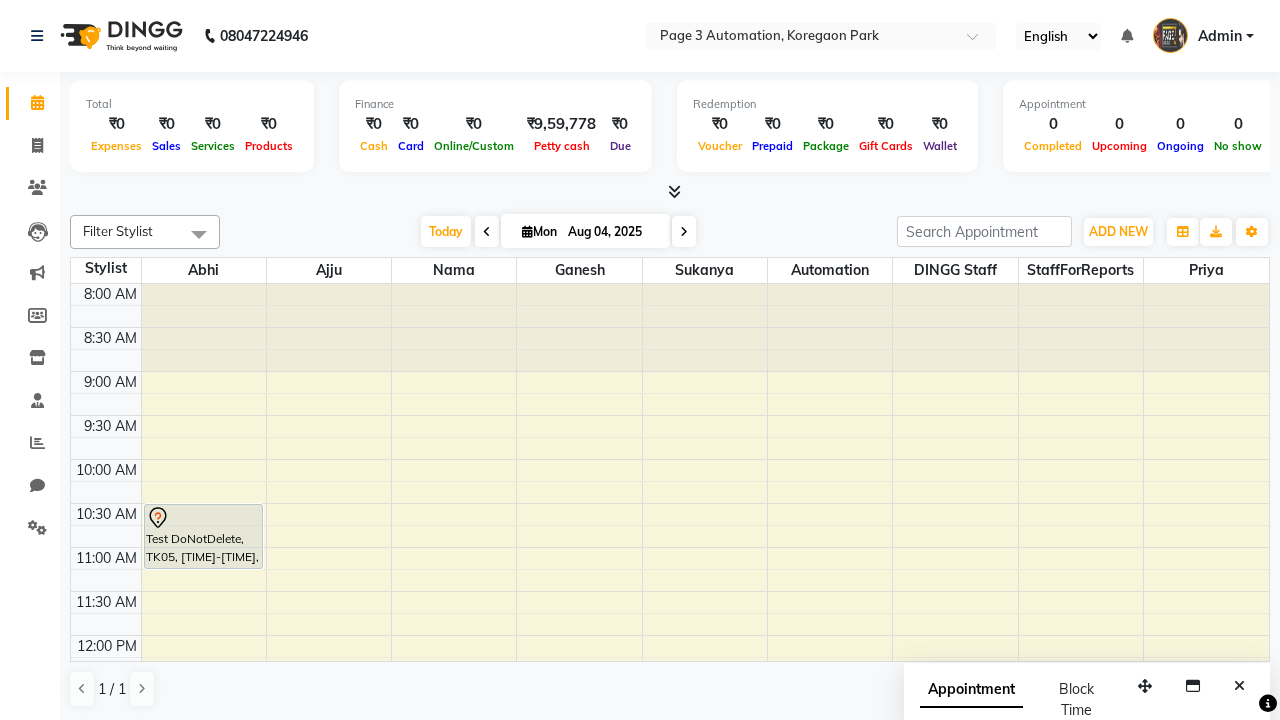 click at bounding box center (199, 234) 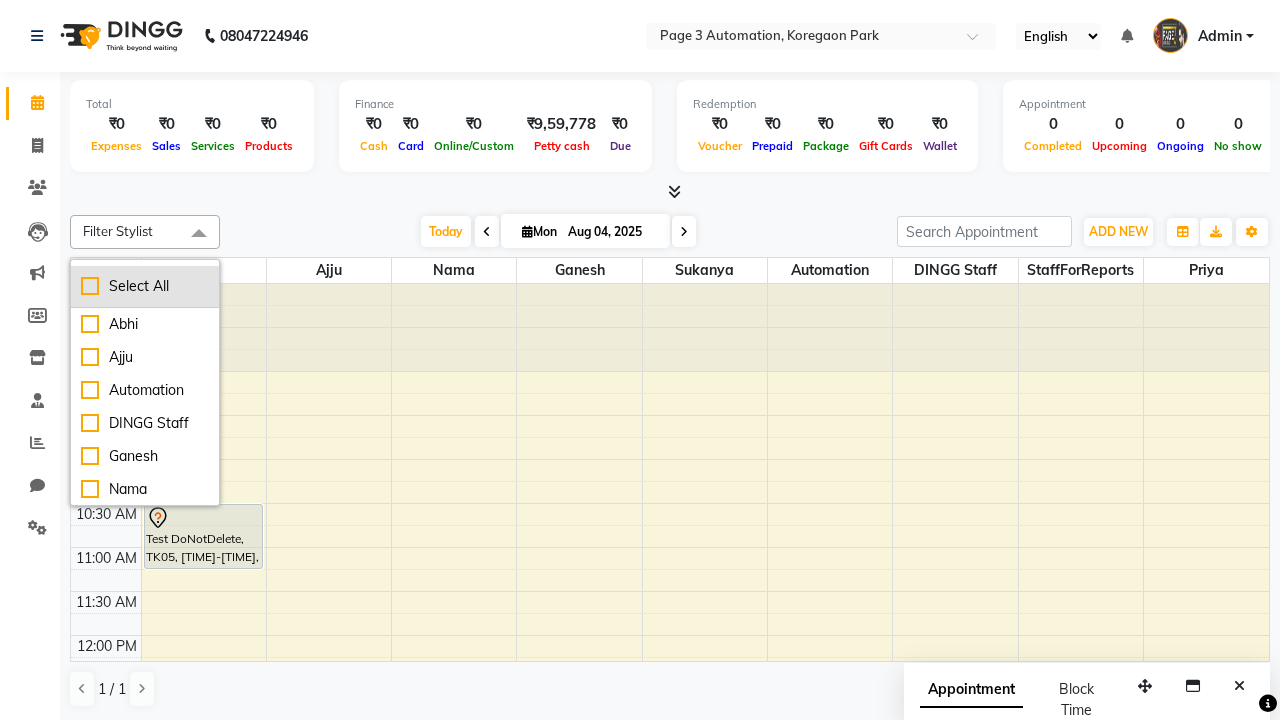 click on "Select All" at bounding box center [145, 286] 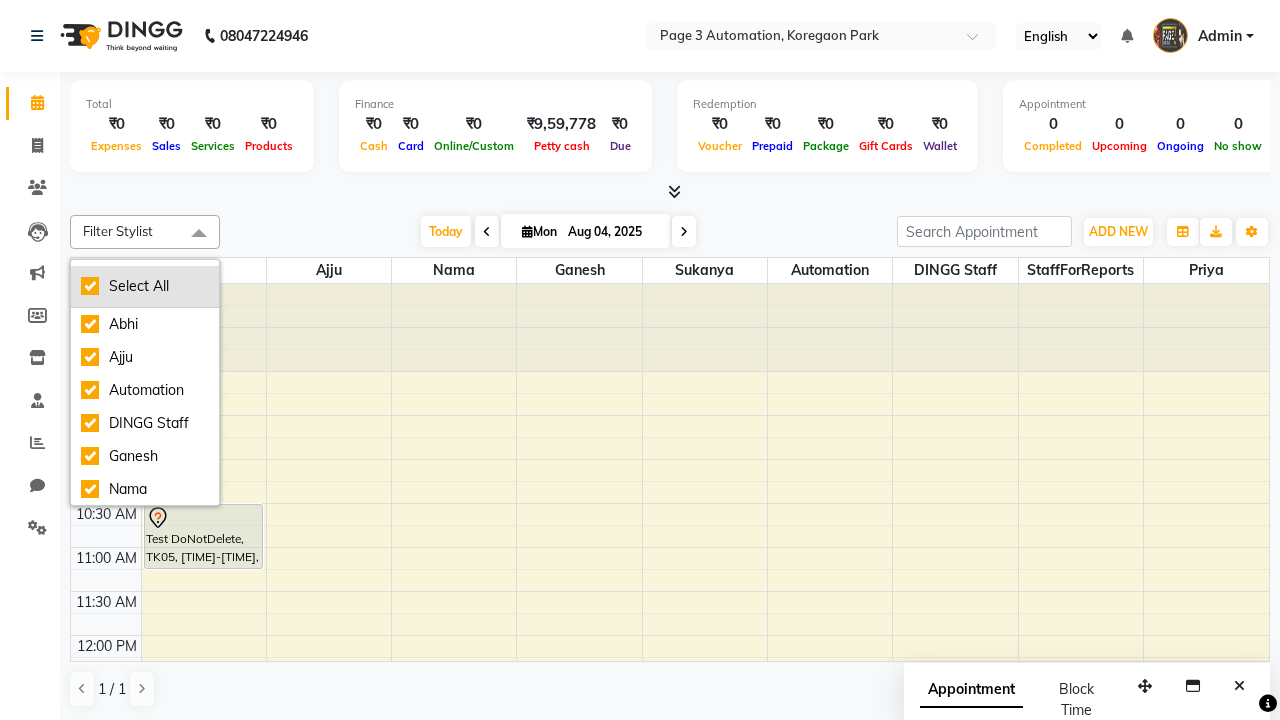 checkbox on "true" 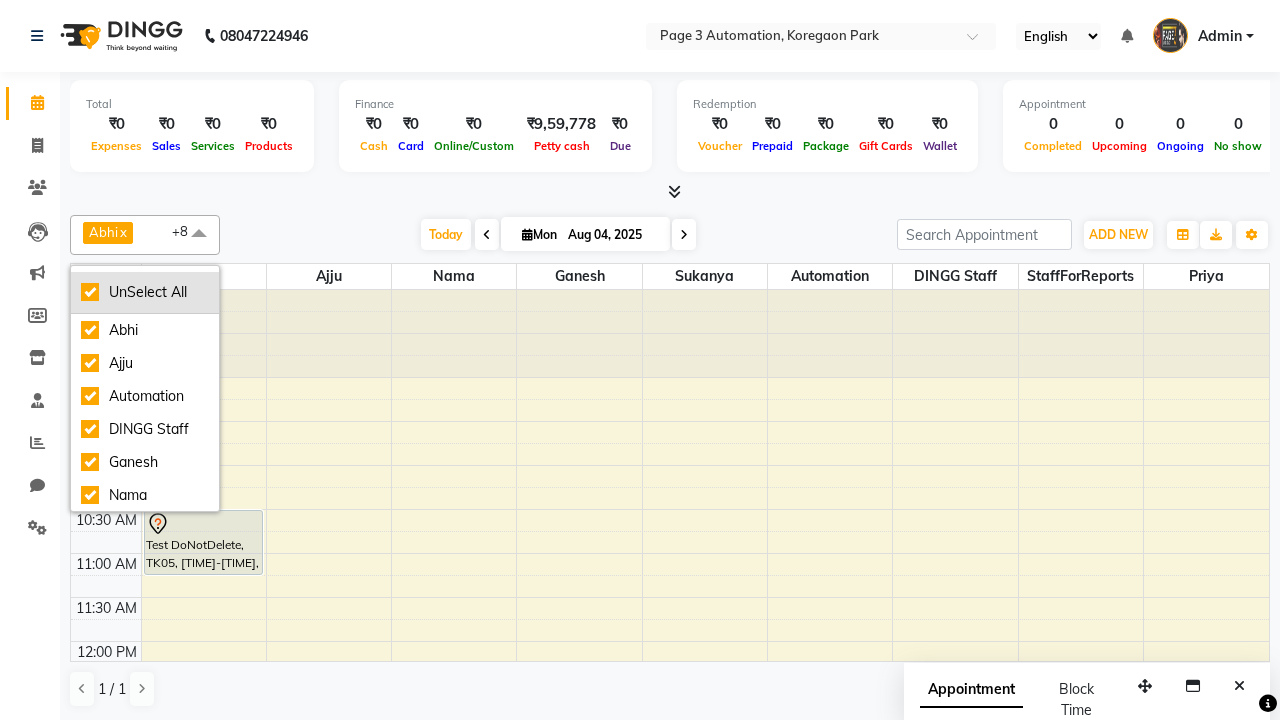 click on "UnSelect All" at bounding box center [145, 292] 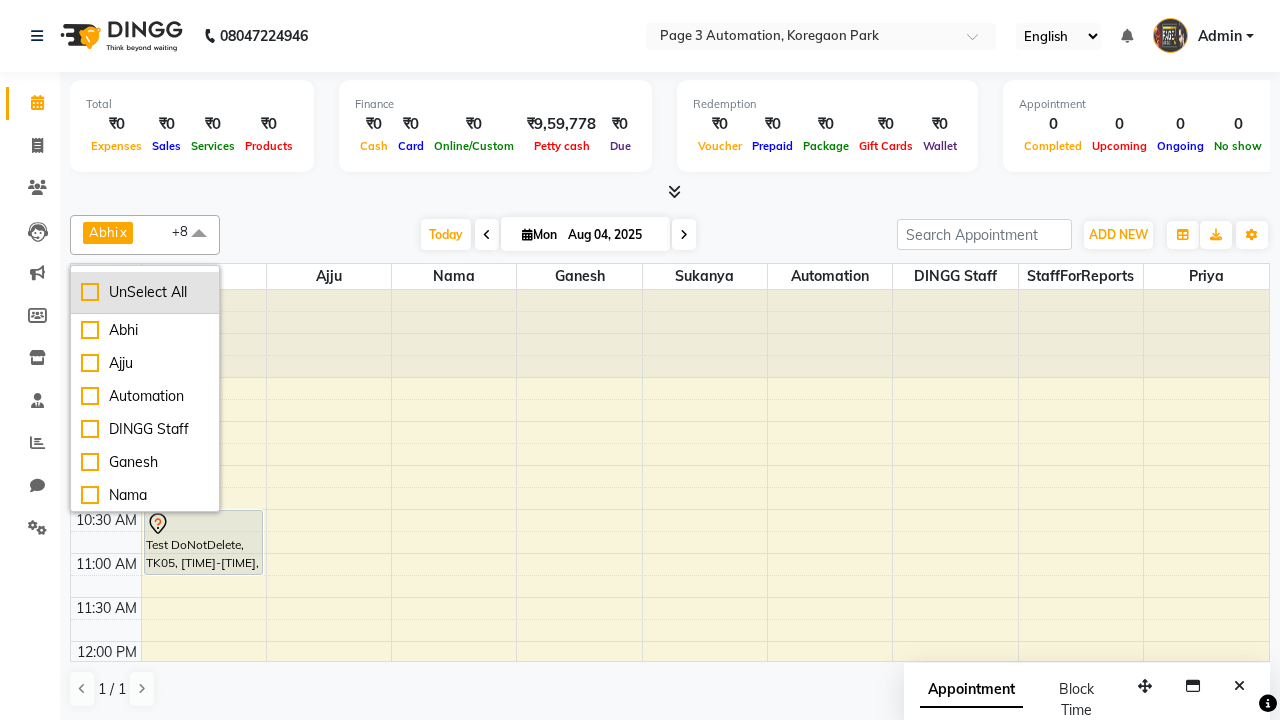 checkbox on "false" 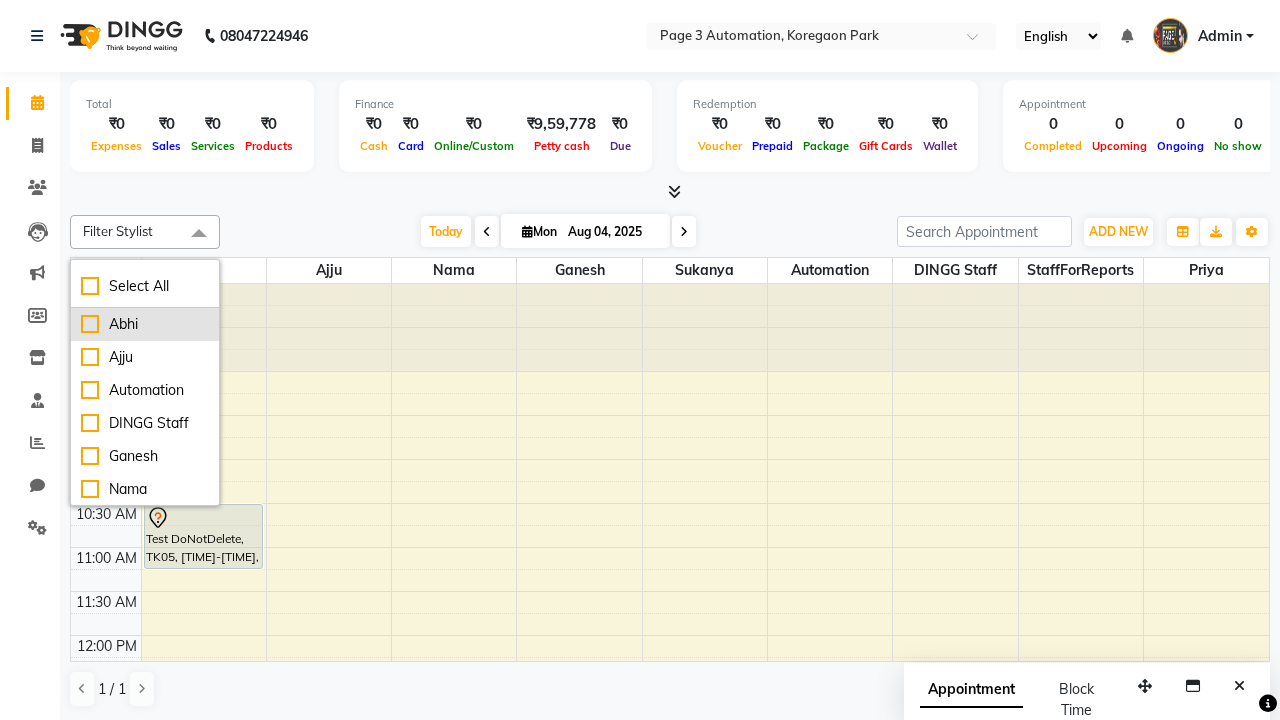 click on "Abhi" at bounding box center [145, 324] 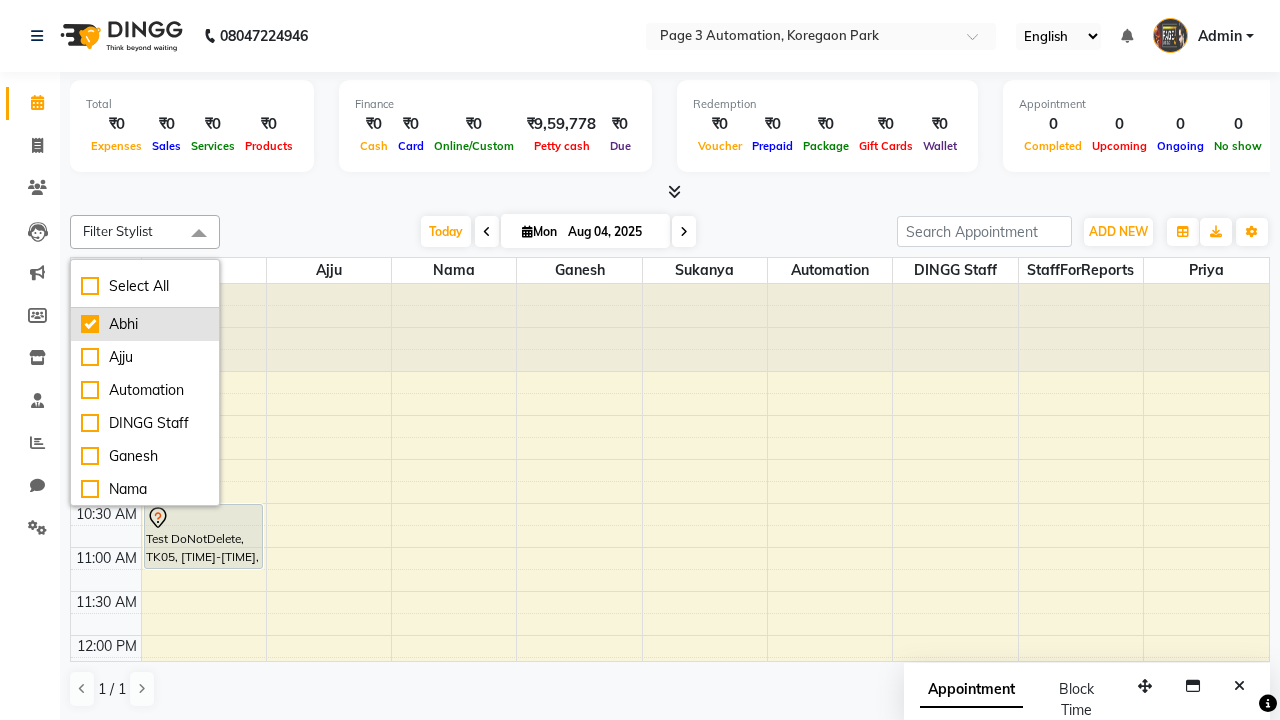 checkbox on "true" 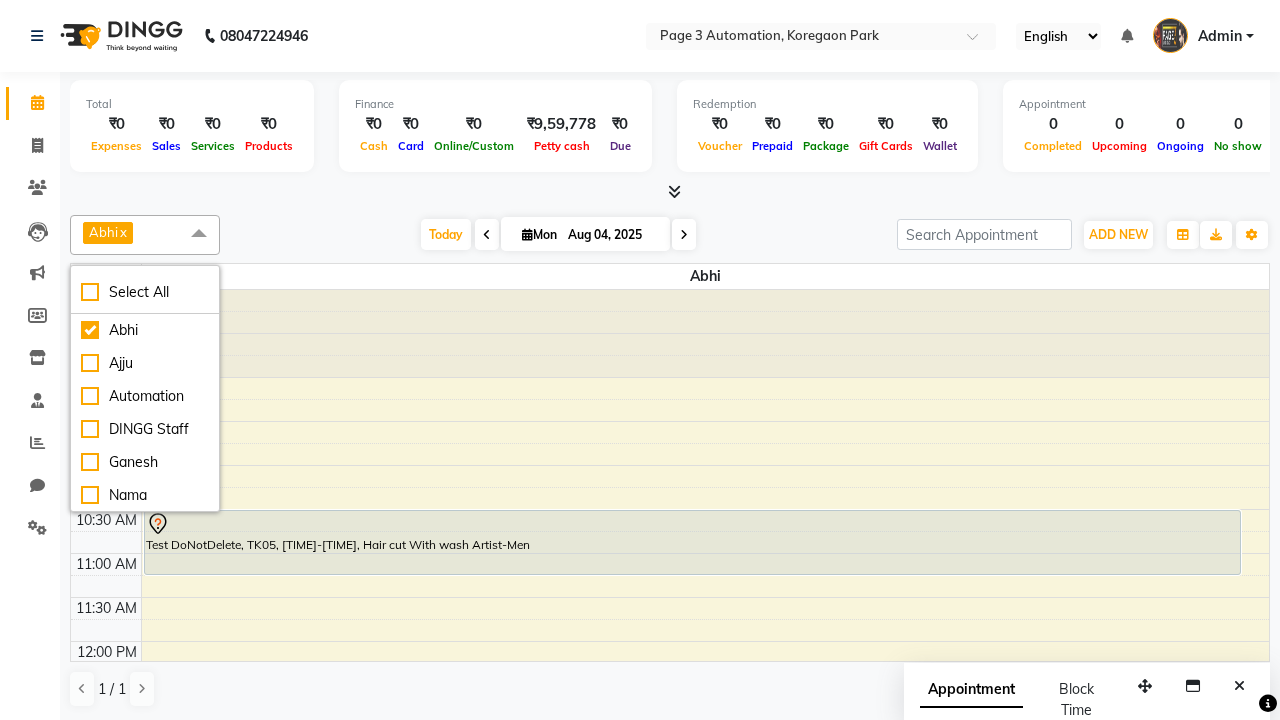 click at bounding box center [199, 234] 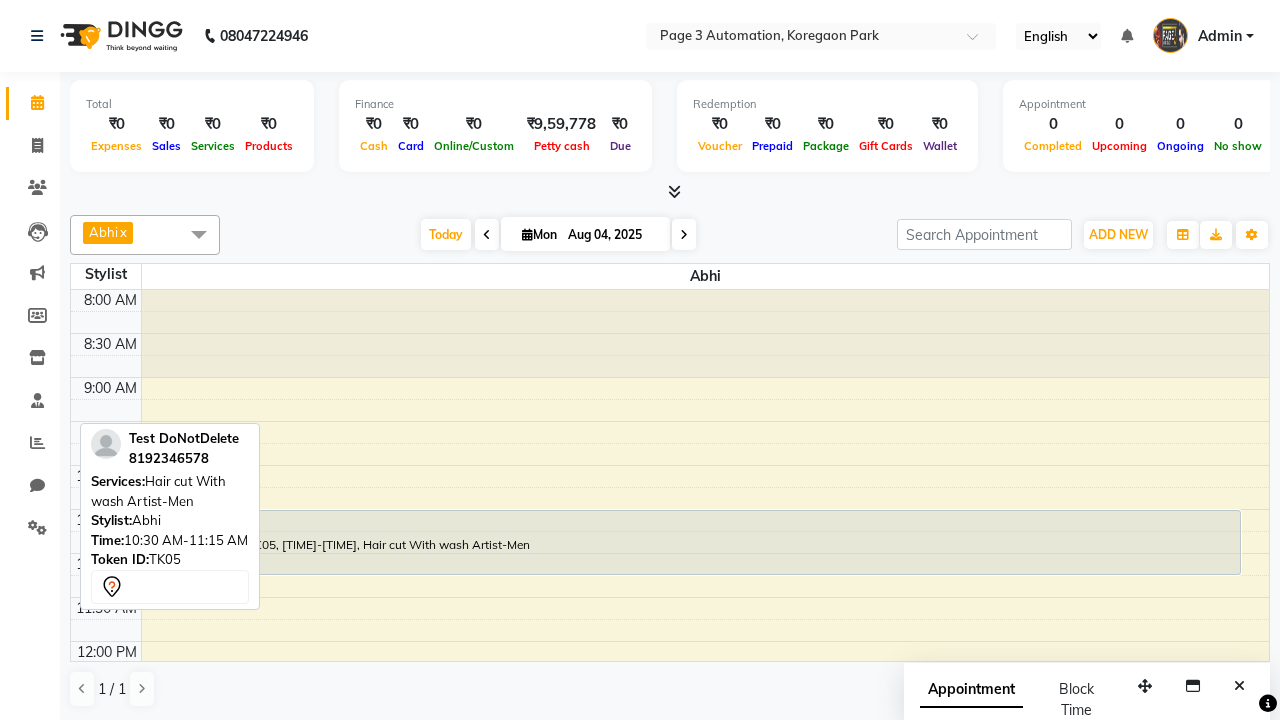 click on "Test DoNotDelete, TK05, [TIME]-[TIME], Hair cut With wash Artist-Men" at bounding box center [692, 542] 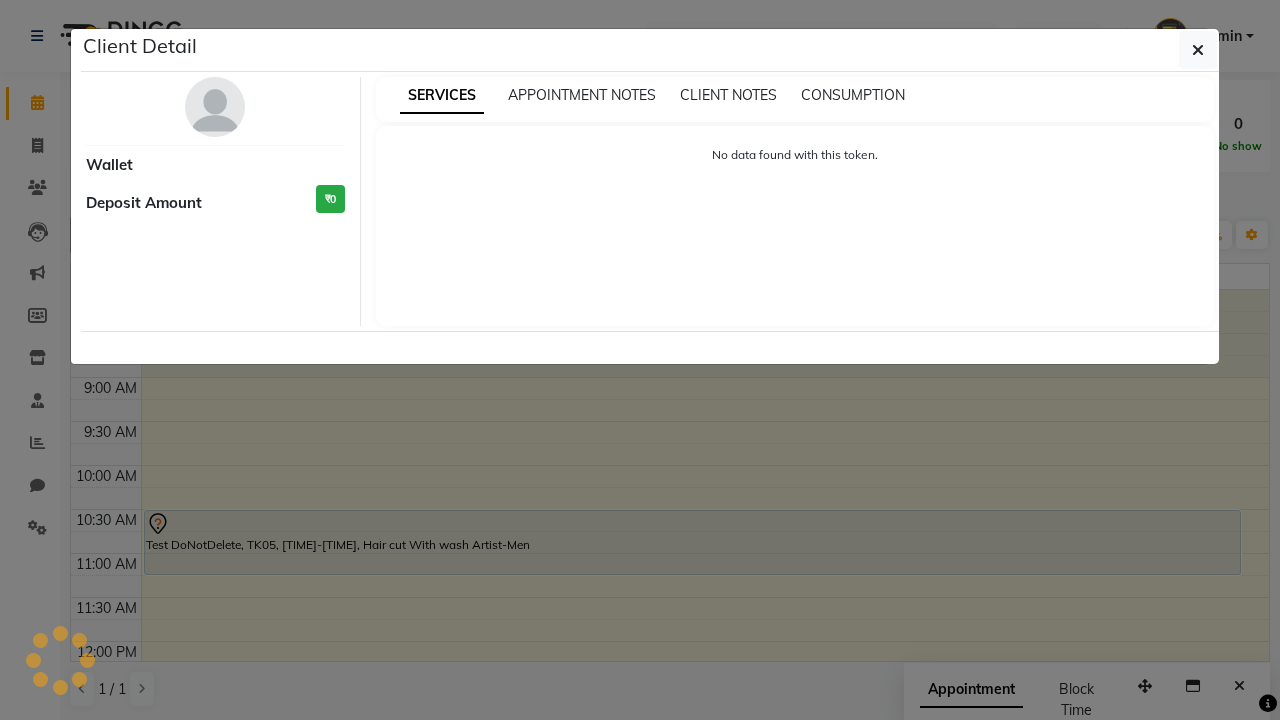 select on "7" 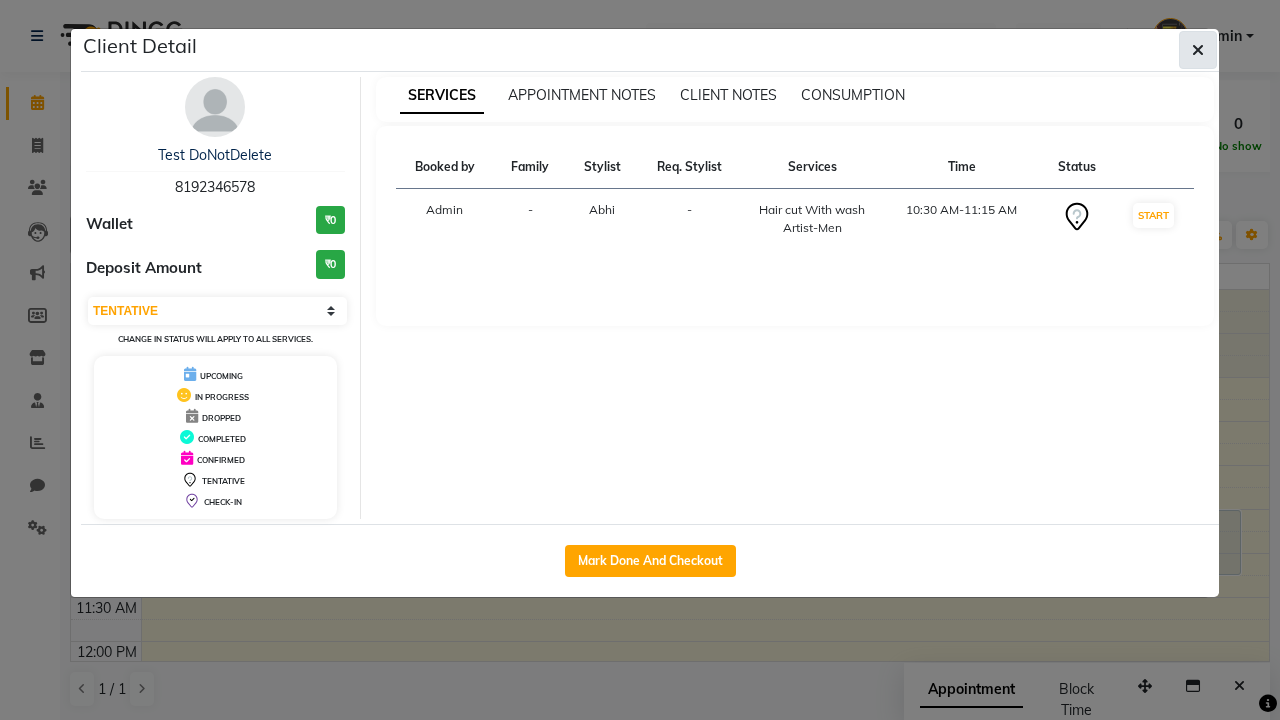 click 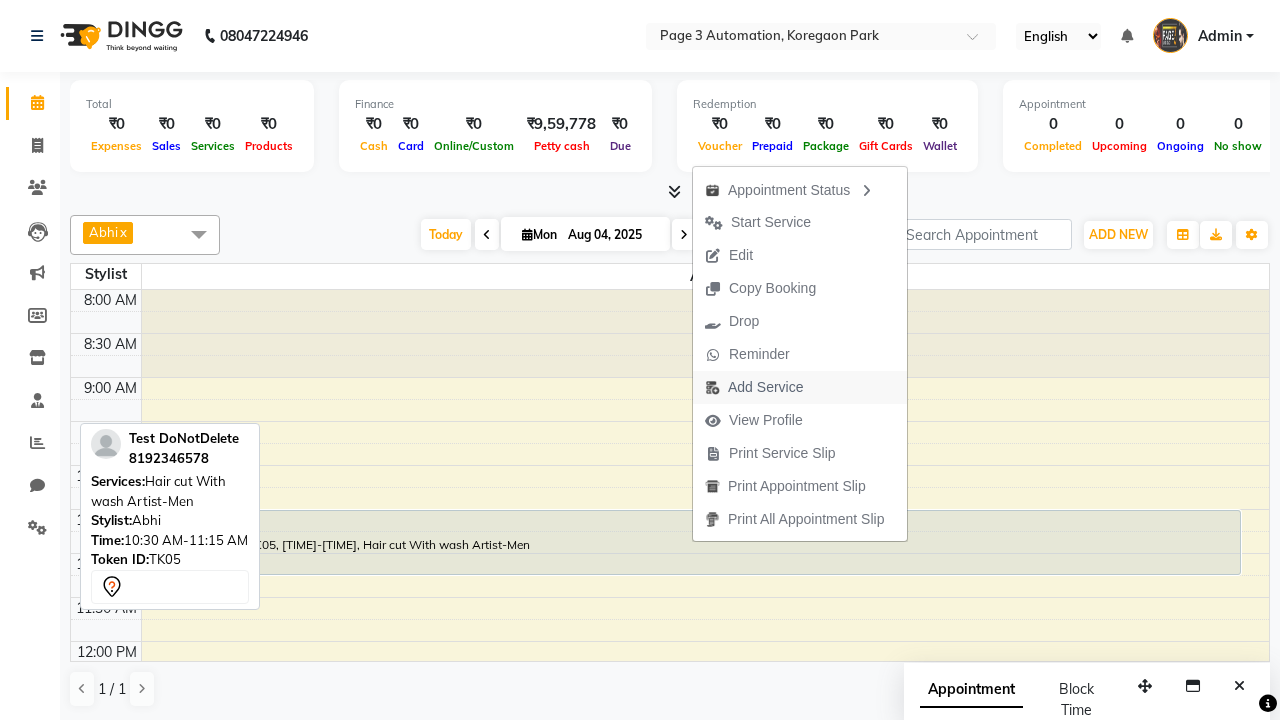 click on "Add Service" at bounding box center [754, 387] 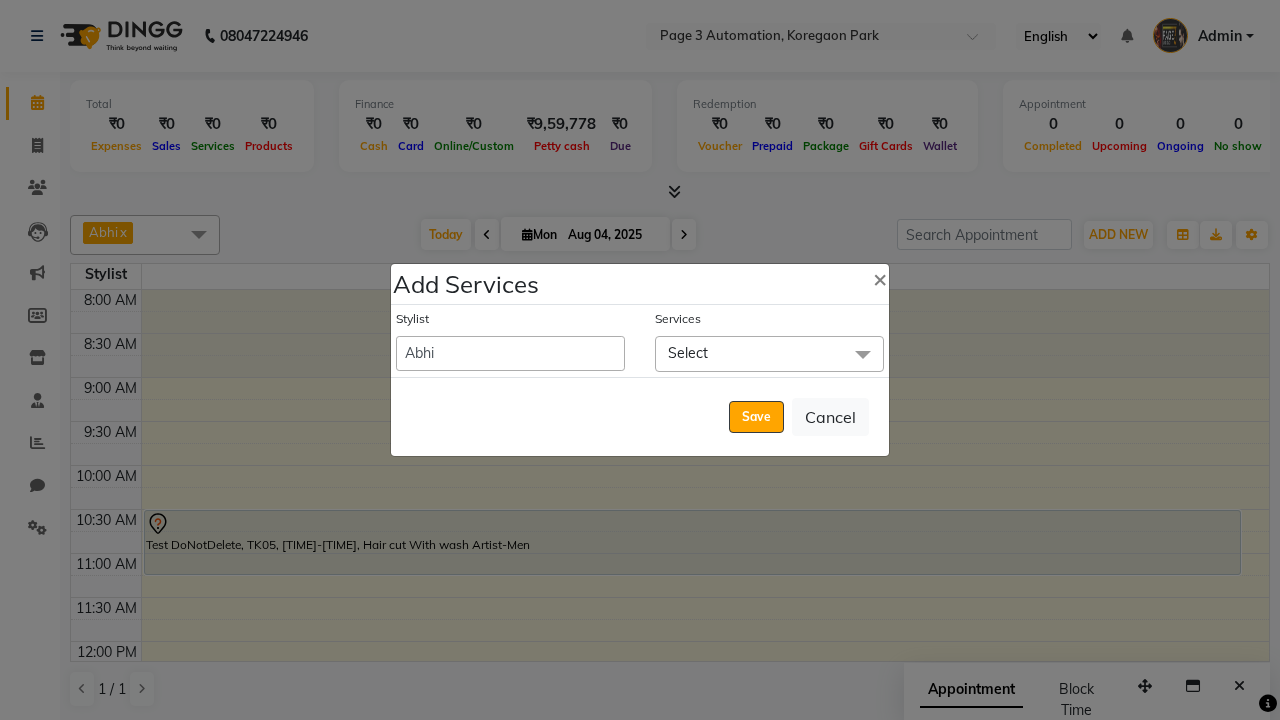click on "Select" 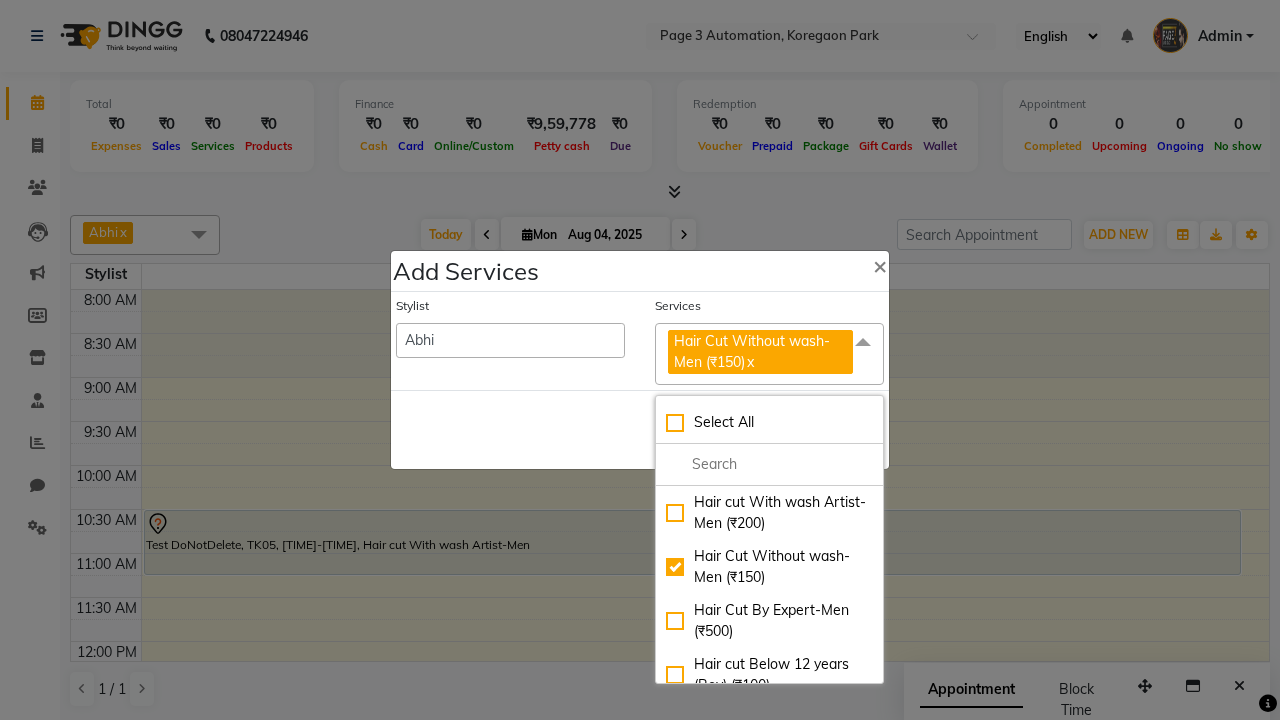 click on "Hair Cut Without wash-Men (₹150)  x" 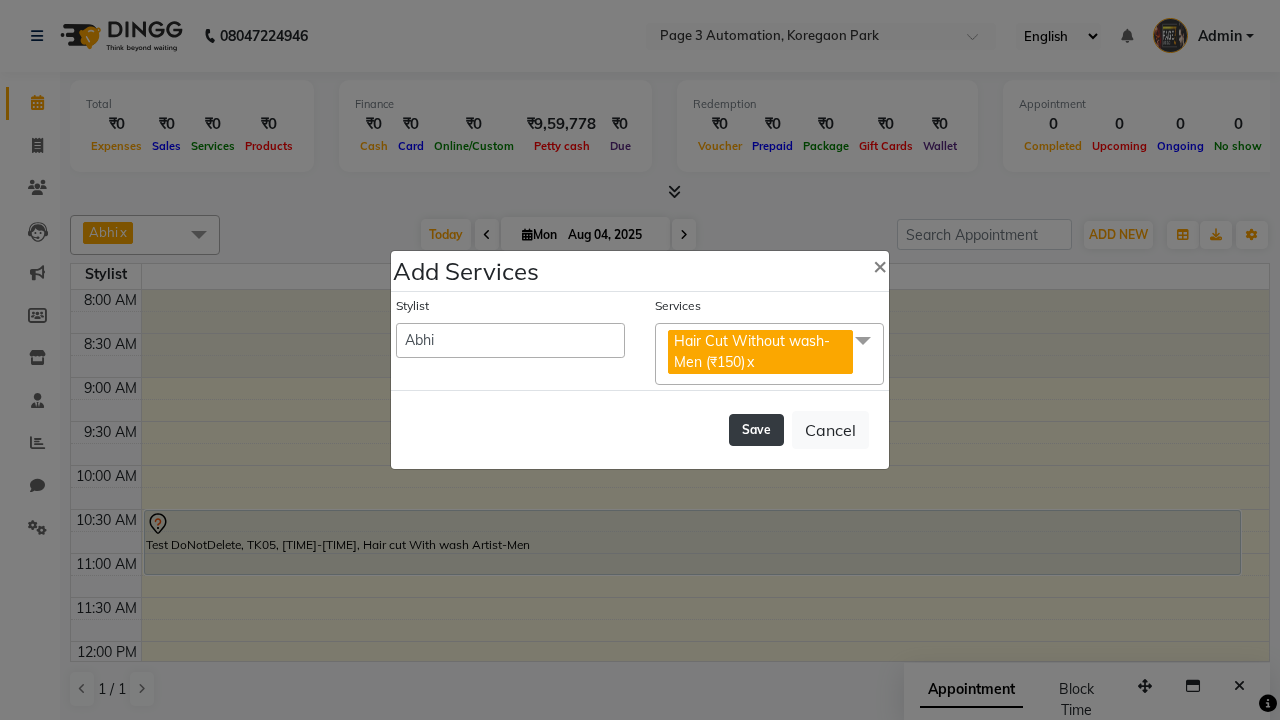 click on "Save" 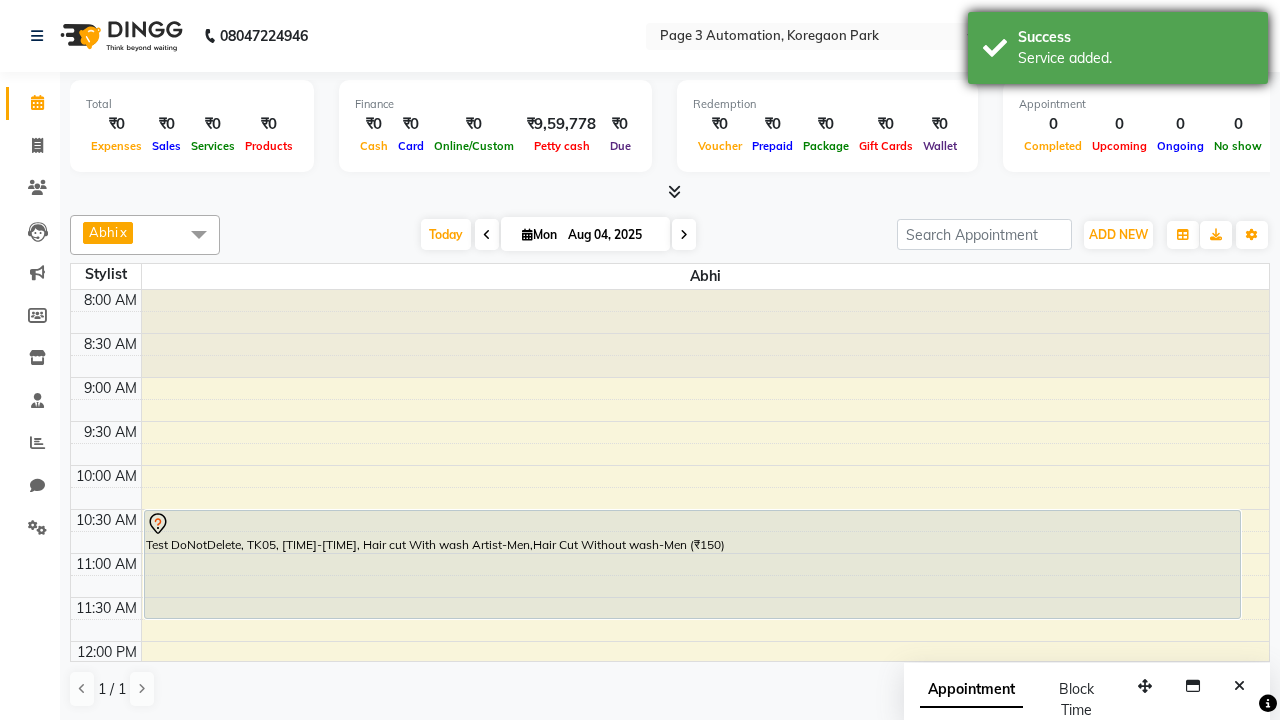click on "Service added." at bounding box center [1135, 58] 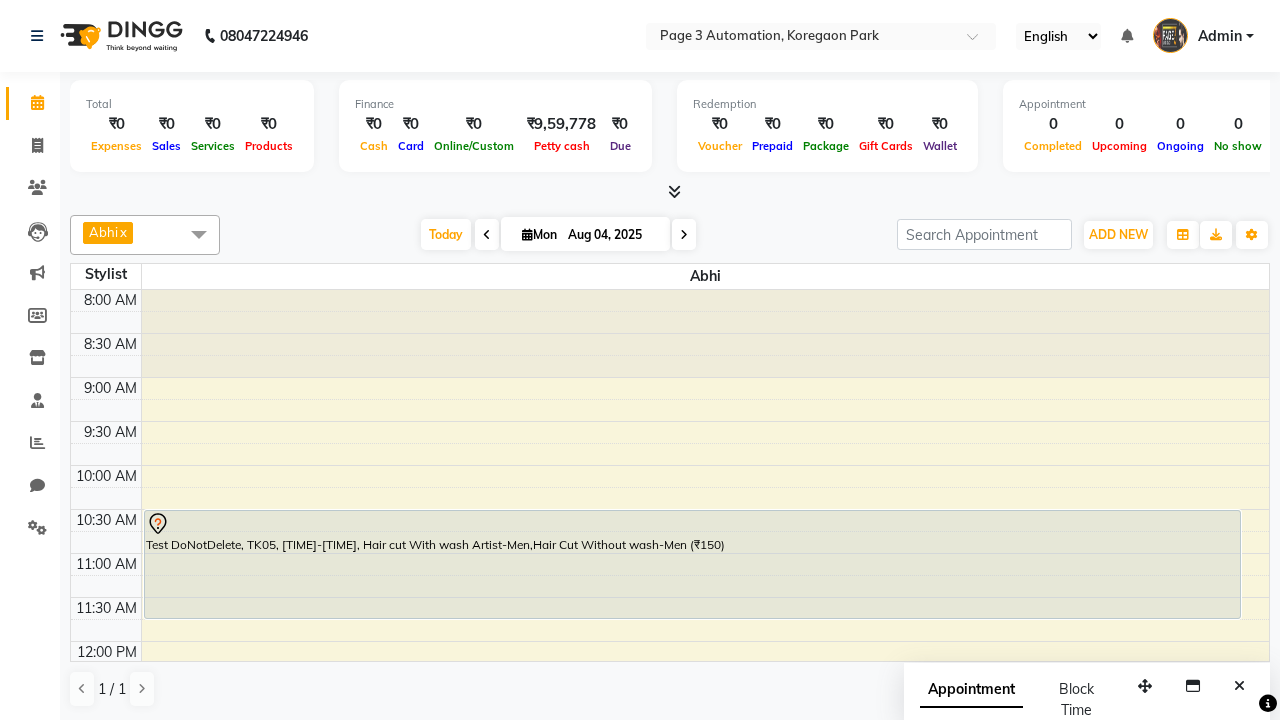 click on "Test DoNotDelete, TK05, [TIME]-[TIME], Hair cut With wash Artist-Men,Hair Cut Without wash-Men (₹150)" at bounding box center (692, 564) 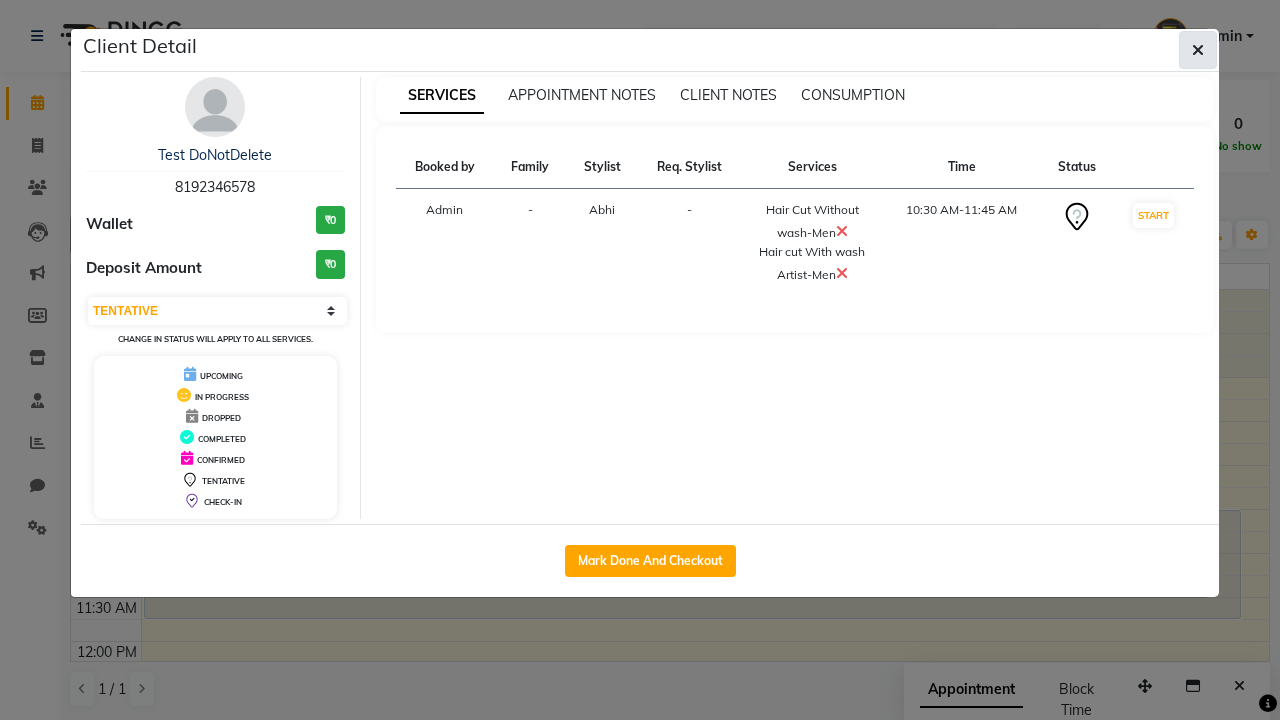 click 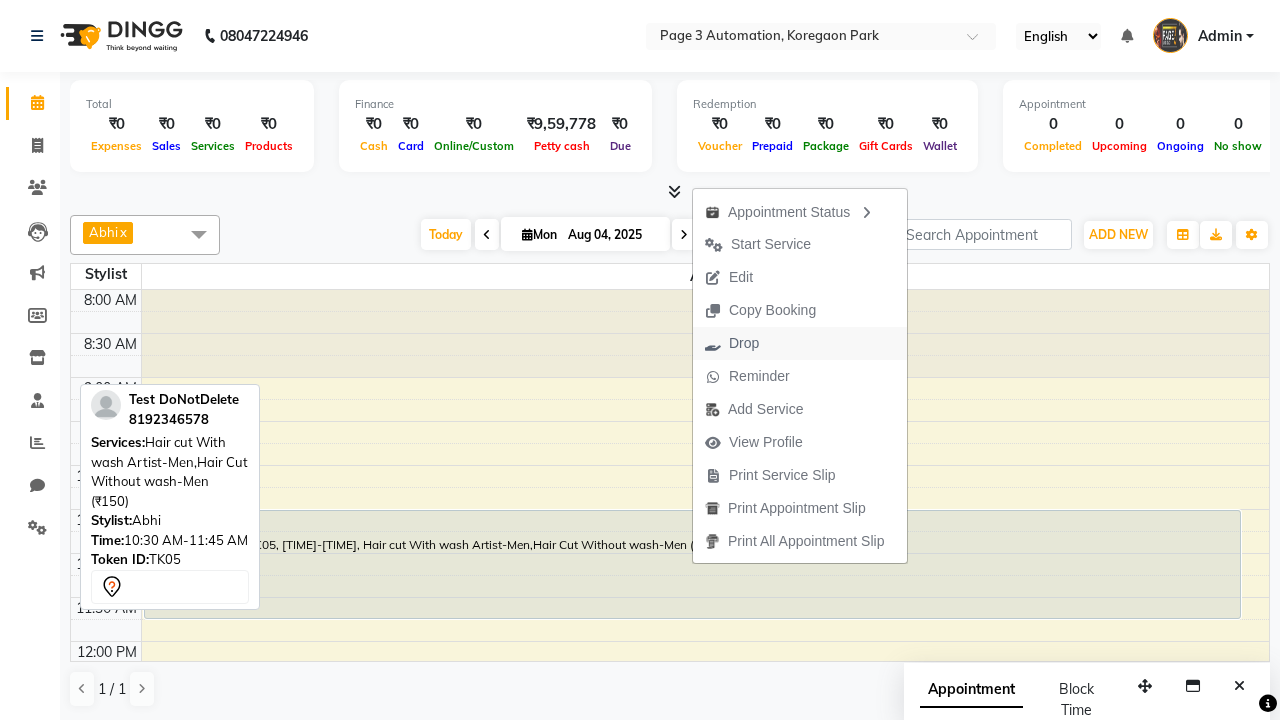 click on "Drop" at bounding box center (800, 343) 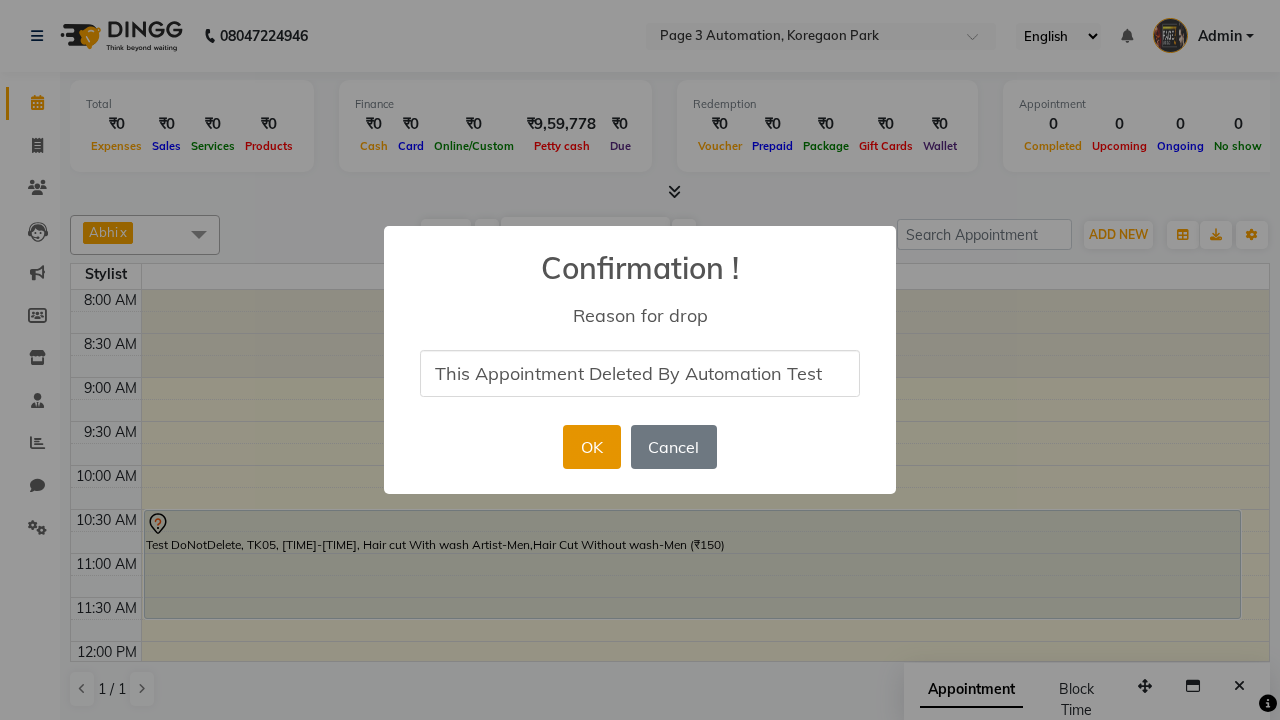 type on "This Appointment Deleted By Automation Test" 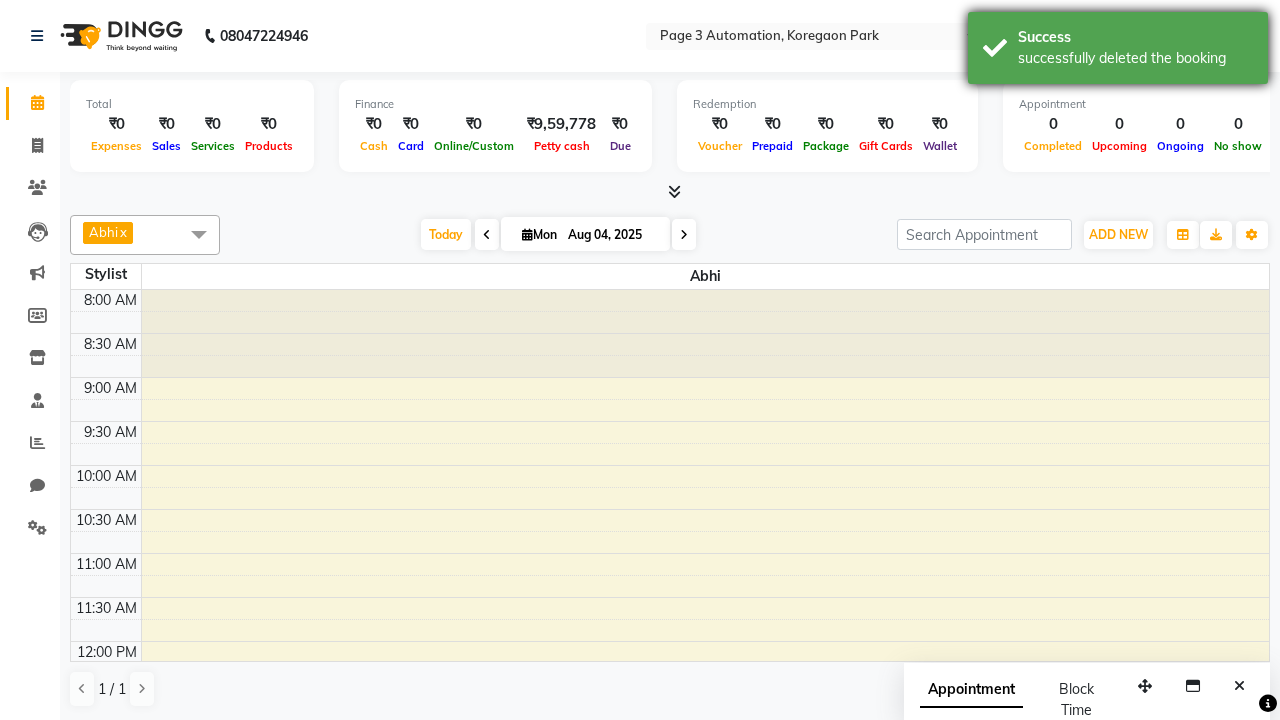 click on "successfully deleted the booking" at bounding box center [1135, 58] 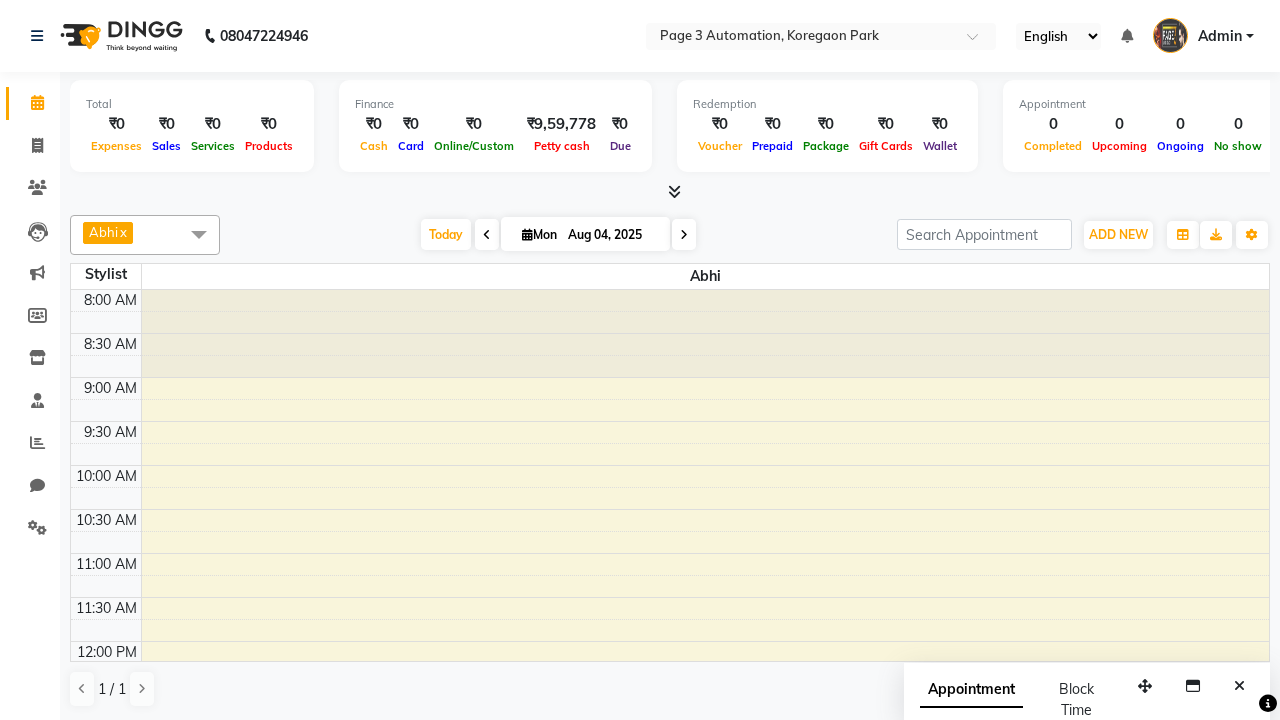 click at bounding box center (199, 234) 